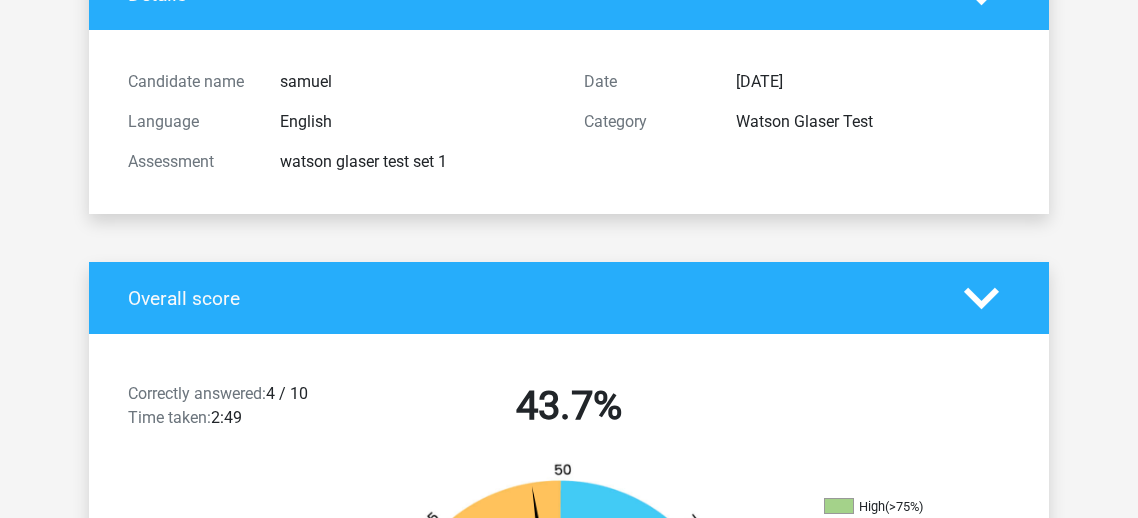 scroll, scrollTop: 0, scrollLeft: 0, axis: both 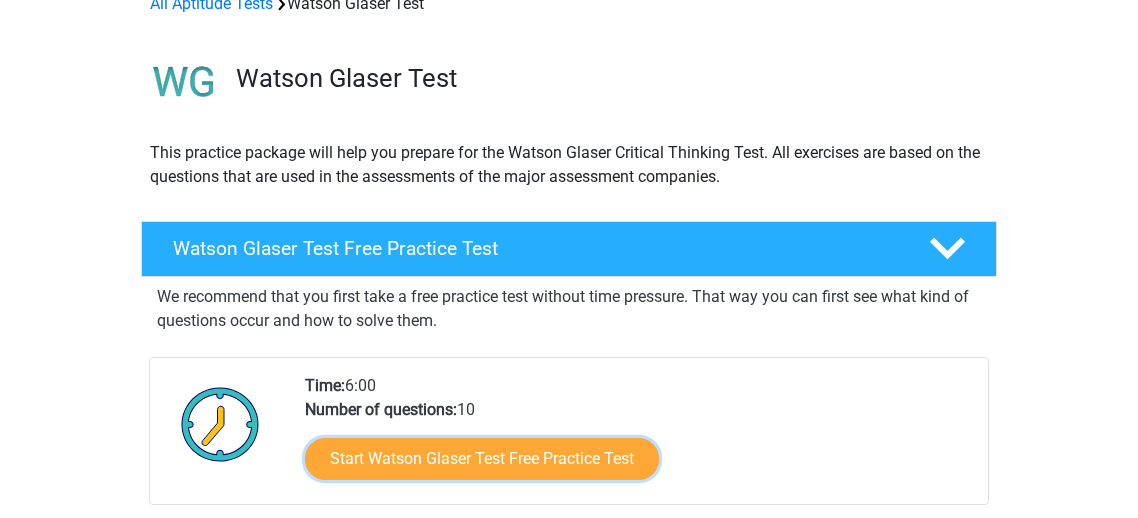 click on "Start Watson Glaser Test
Free Practice Test" at bounding box center (482, 459) 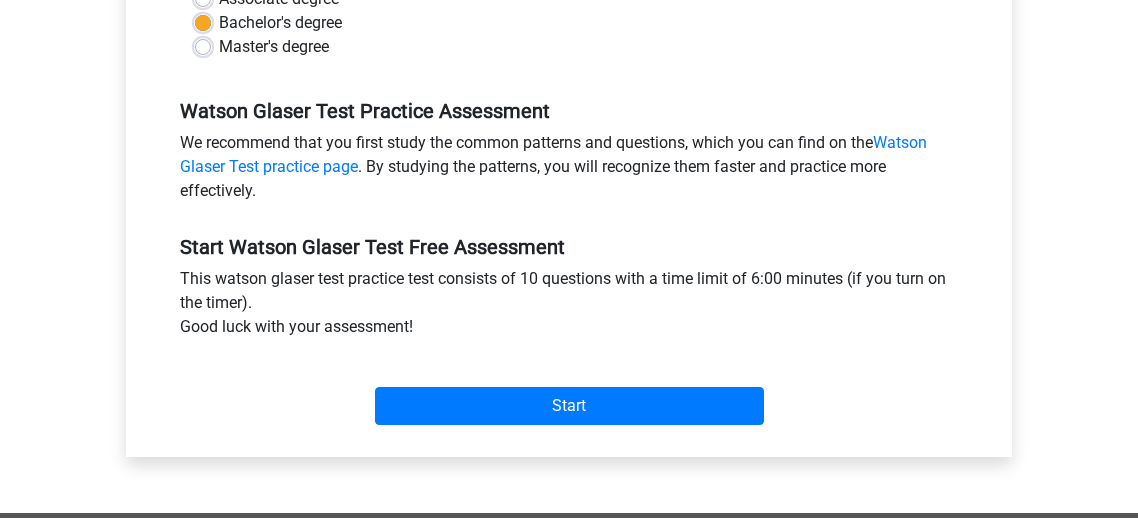 scroll, scrollTop: 551, scrollLeft: 0, axis: vertical 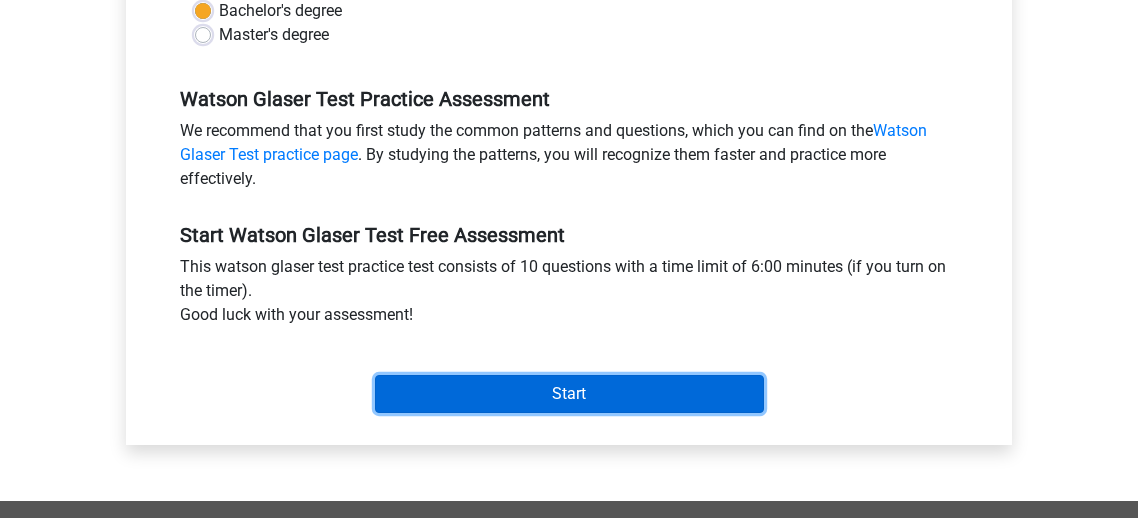 click on "Start" at bounding box center (569, 394) 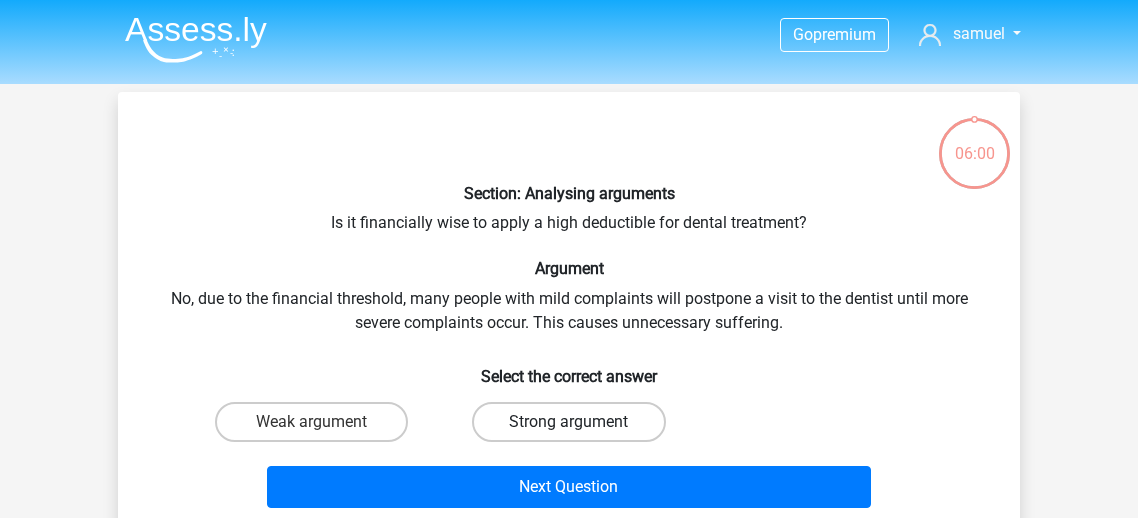 scroll, scrollTop: 0, scrollLeft: 0, axis: both 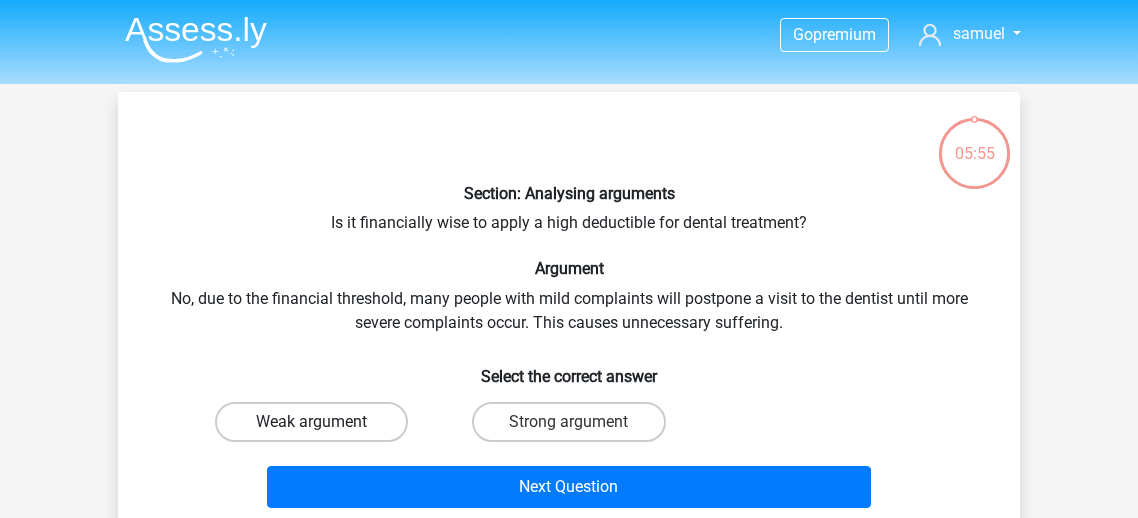 click on "Weak argument" at bounding box center [311, 422] 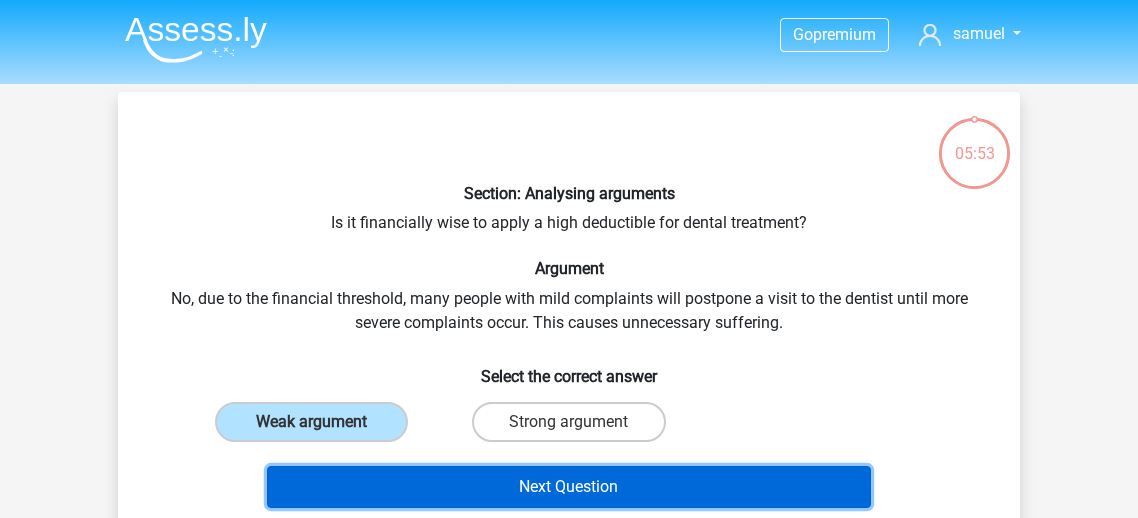 click on "Next Question" at bounding box center (569, 487) 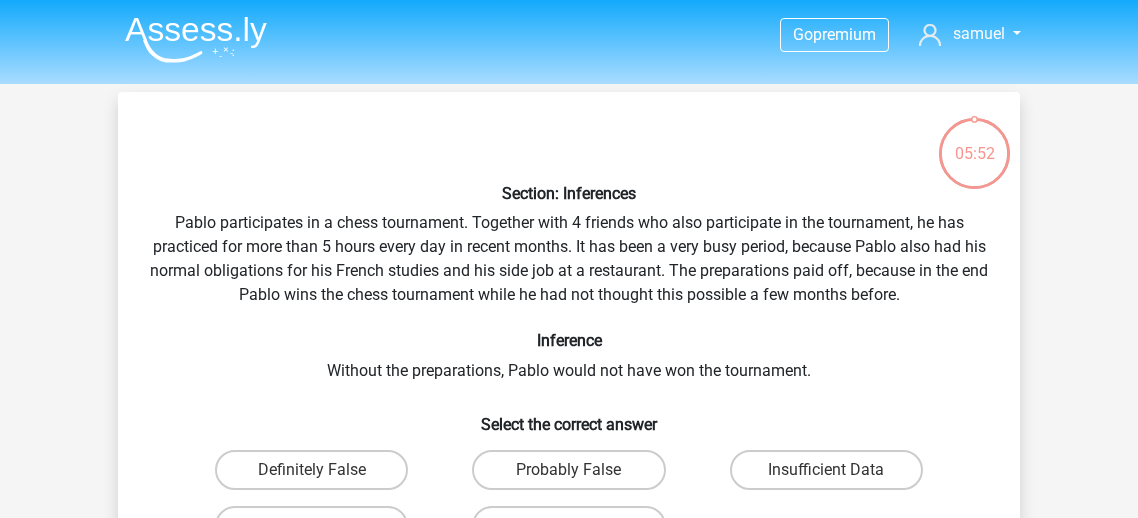 scroll, scrollTop: 92, scrollLeft: 0, axis: vertical 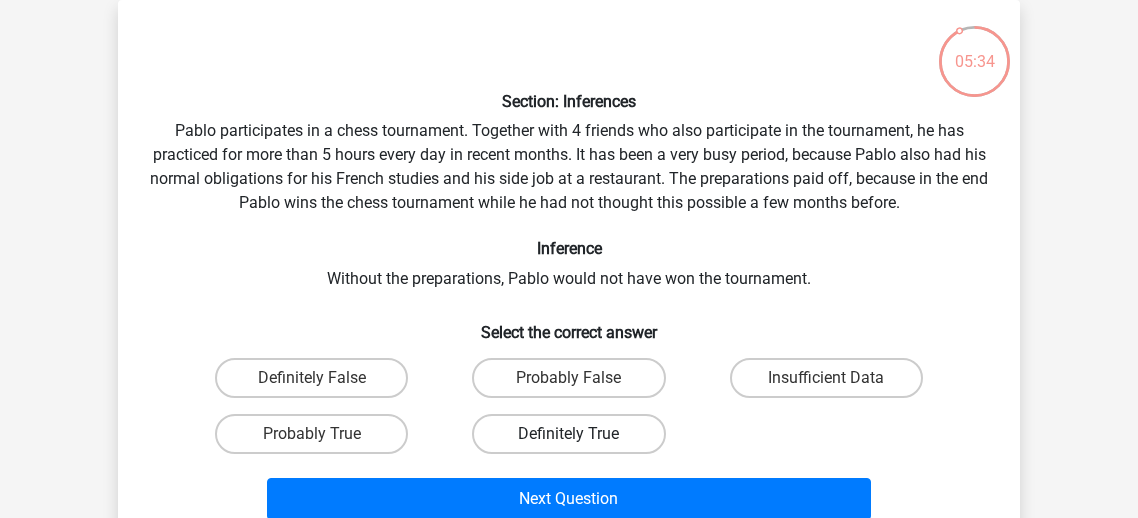 click on "Definitely True" at bounding box center (568, 434) 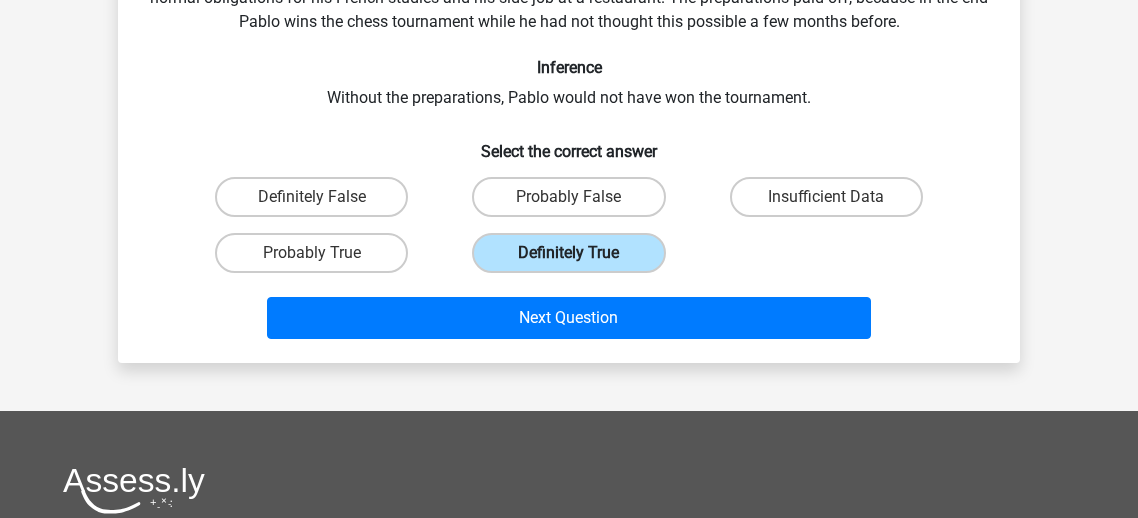 scroll, scrollTop: 289, scrollLeft: 0, axis: vertical 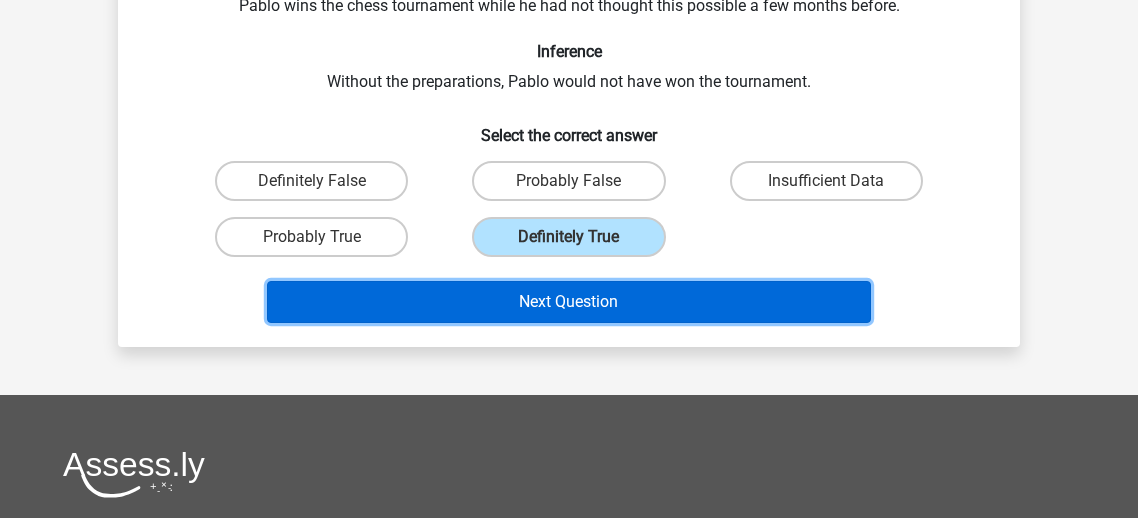 click on "Next Question" at bounding box center [569, 302] 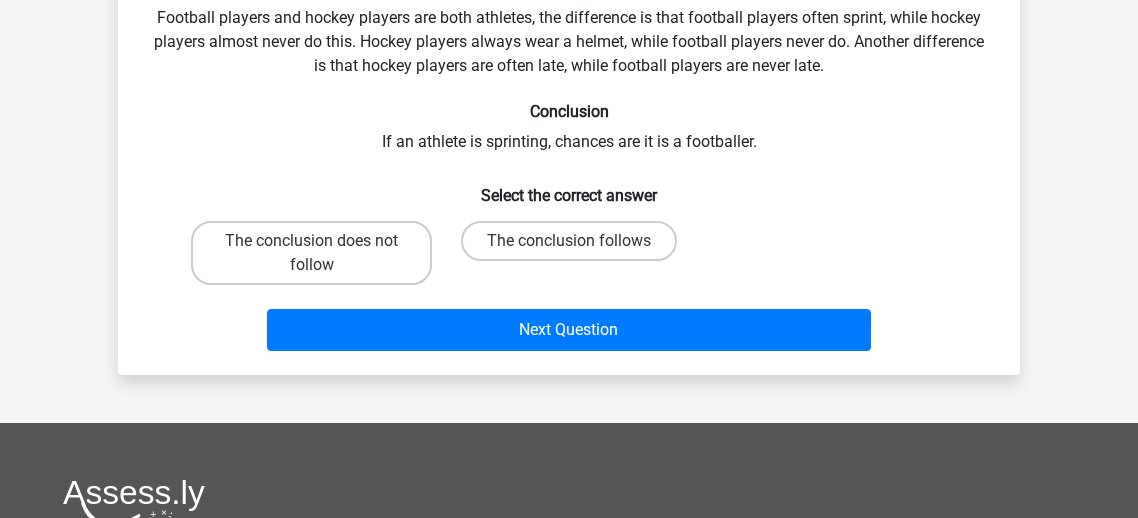 scroll, scrollTop: 92, scrollLeft: 0, axis: vertical 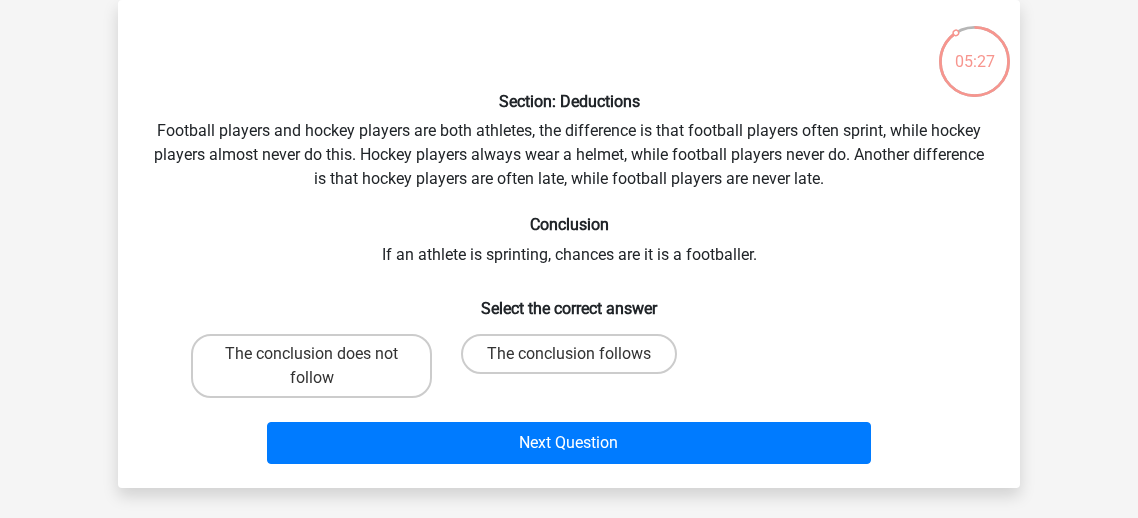 click on "Conclusion" at bounding box center [569, 224] 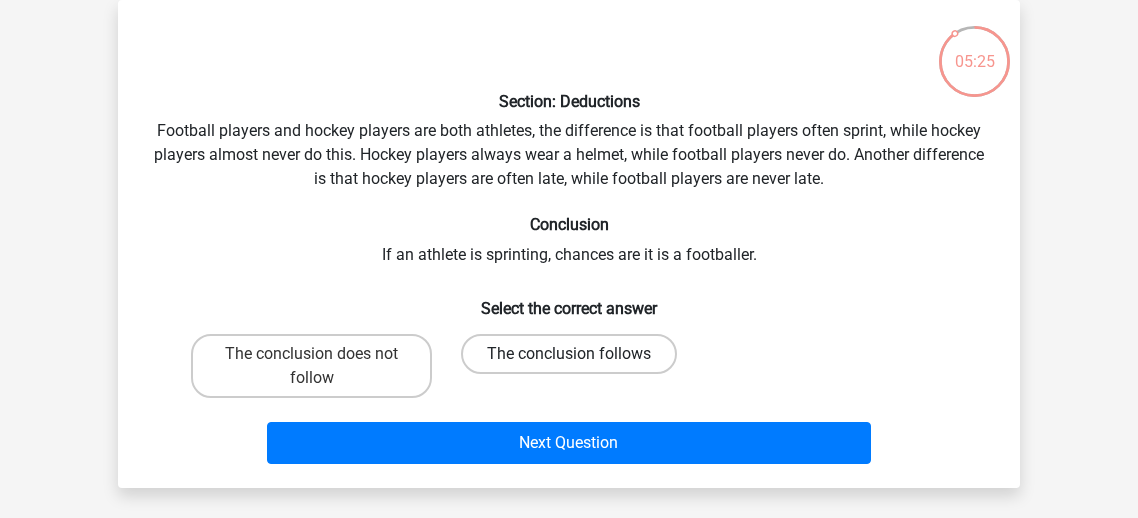 click on "The conclusion follows" at bounding box center [569, 354] 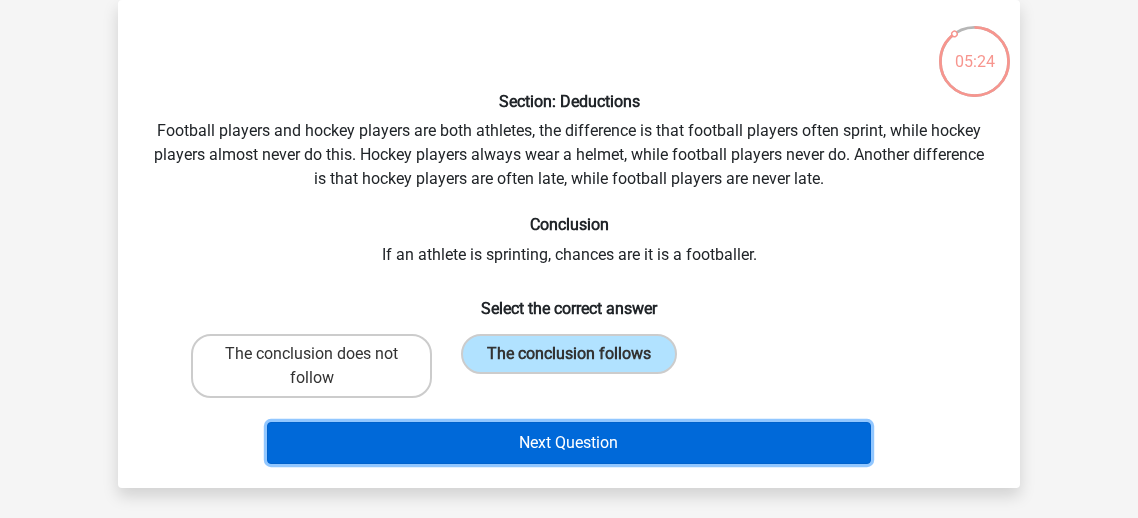 click on "Next Question" at bounding box center [569, 443] 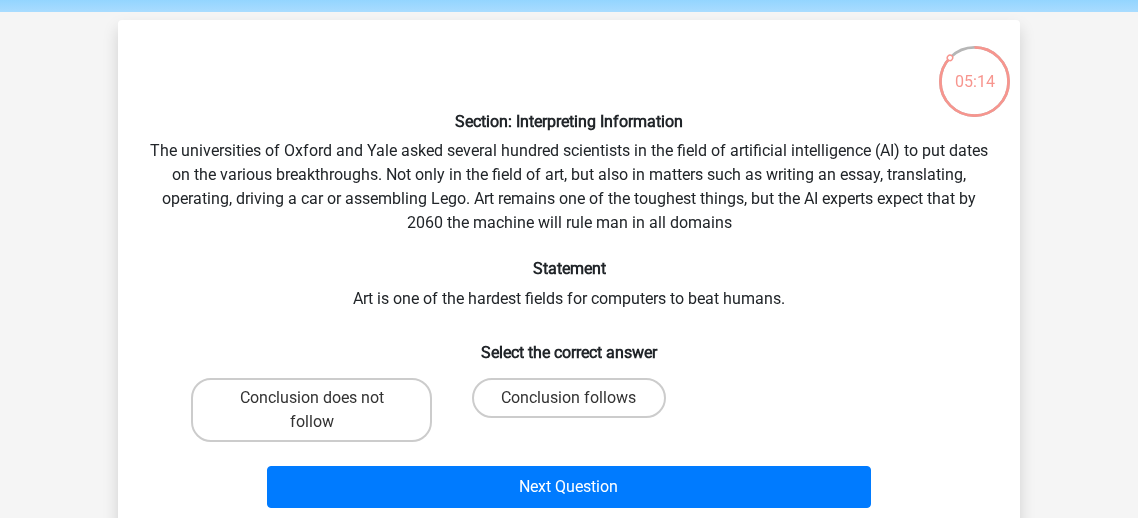 scroll, scrollTop: 79, scrollLeft: 0, axis: vertical 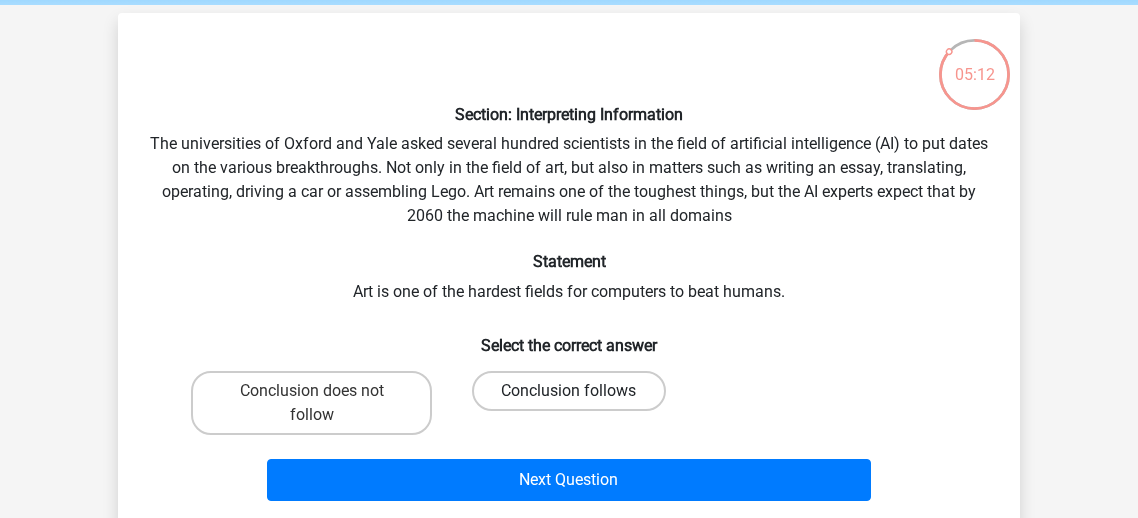 click on "Conclusion follows" at bounding box center [568, 391] 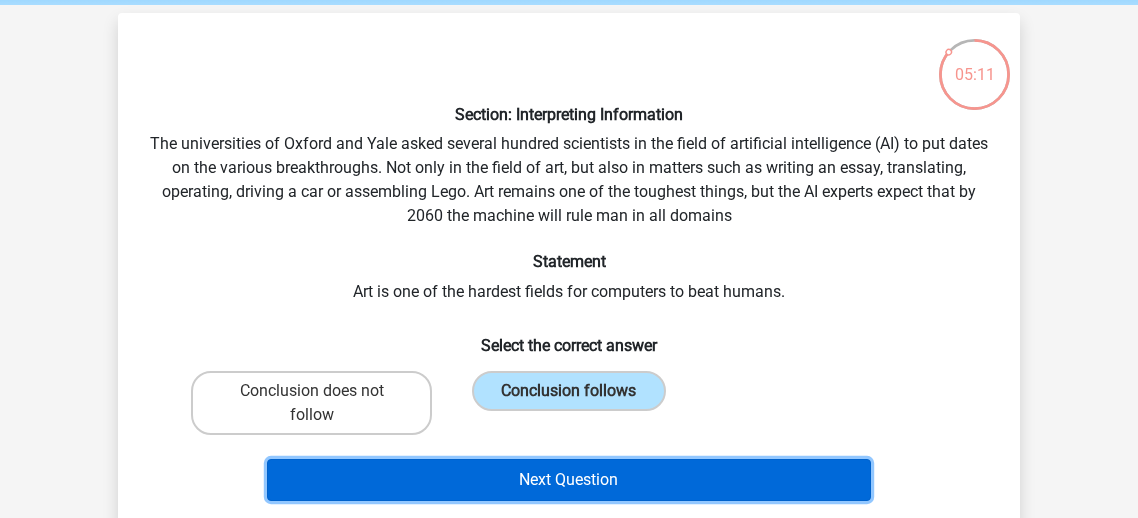 click on "Next Question" at bounding box center [569, 480] 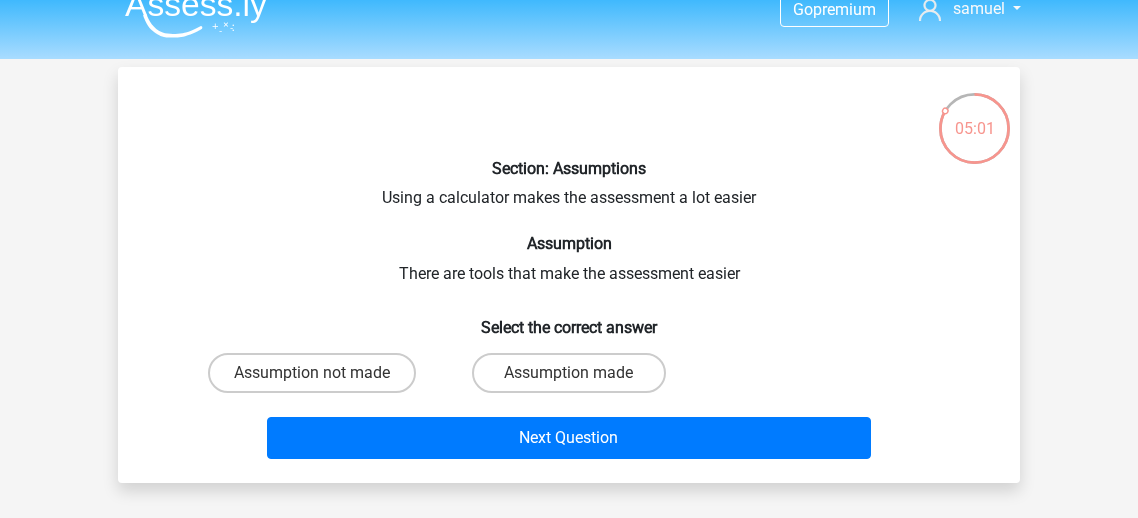 scroll, scrollTop: 21, scrollLeft: 0, axis: vertical 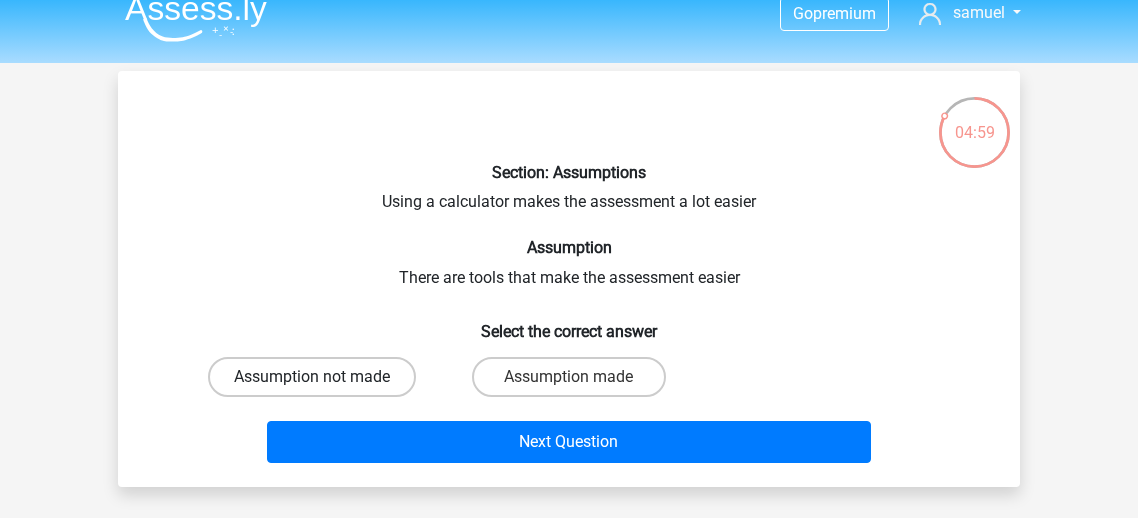 click on "Assumption not made" at bounding box center [312, 377] 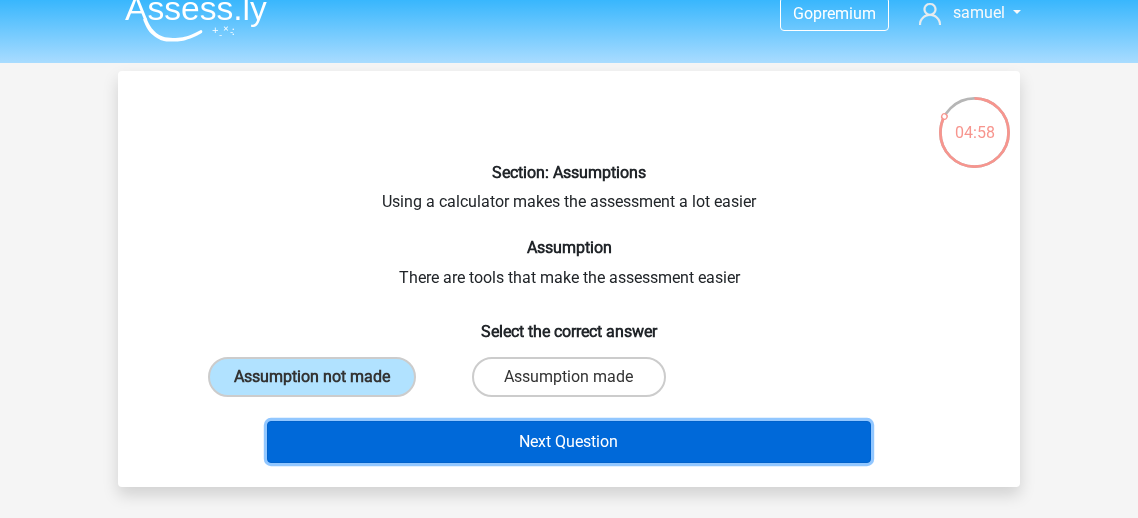 click on "Next Question" at bounding box center (569, 442) 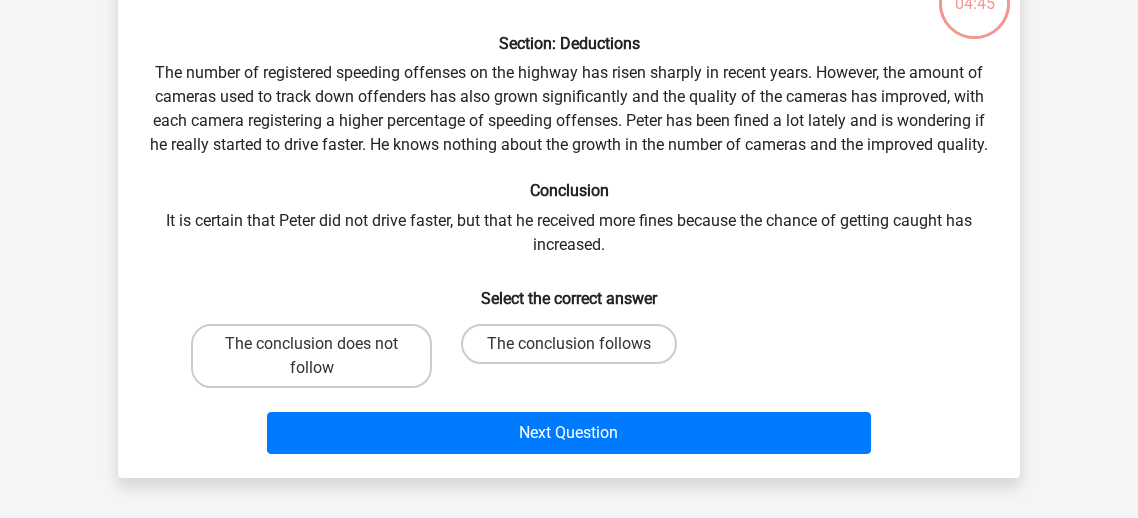 scroll, scrollTop: 175, scrollLeft: 0, axis: vertical 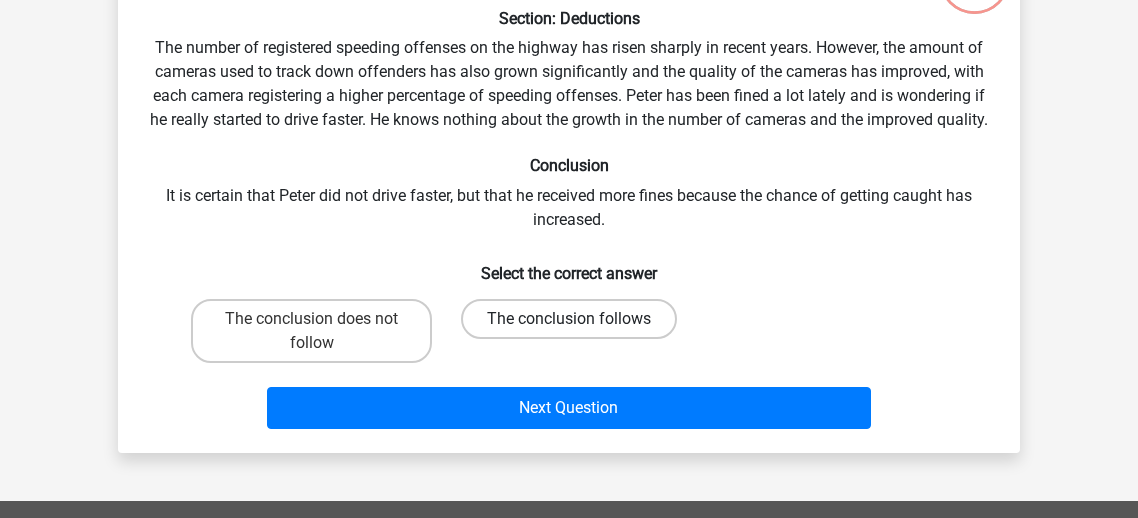 click on "The conclusion follows" at bounding box center (569, 319) 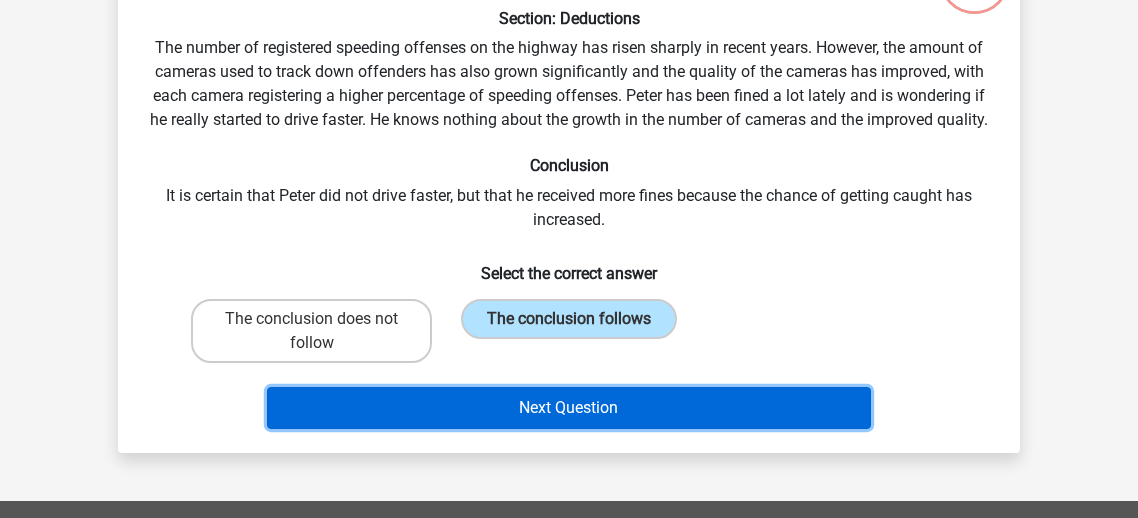click on "Next Question" at bounding box center (569, 408) 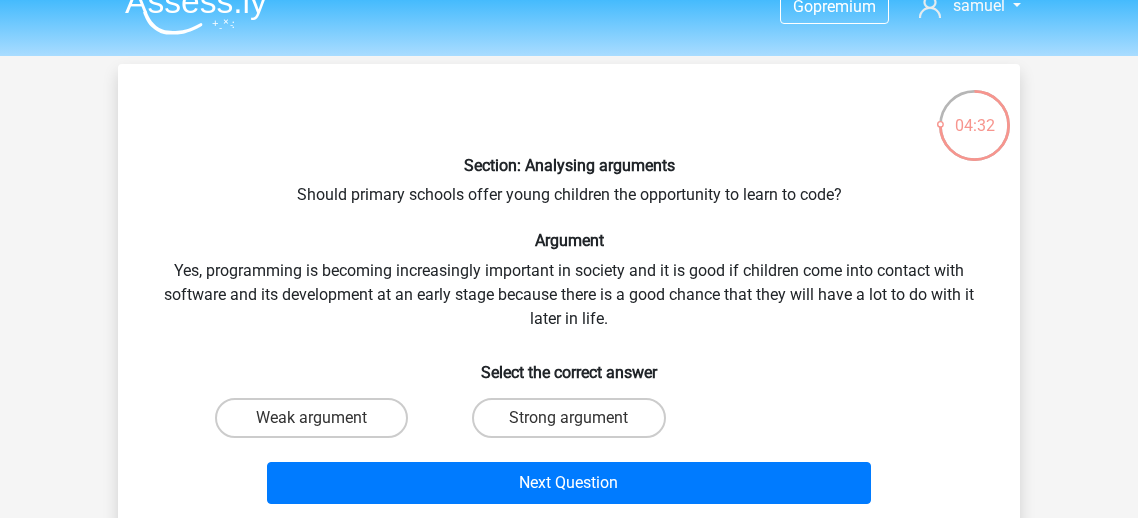 scroll, scrollTop: 29, scrollLeft: 0, axis: vertical 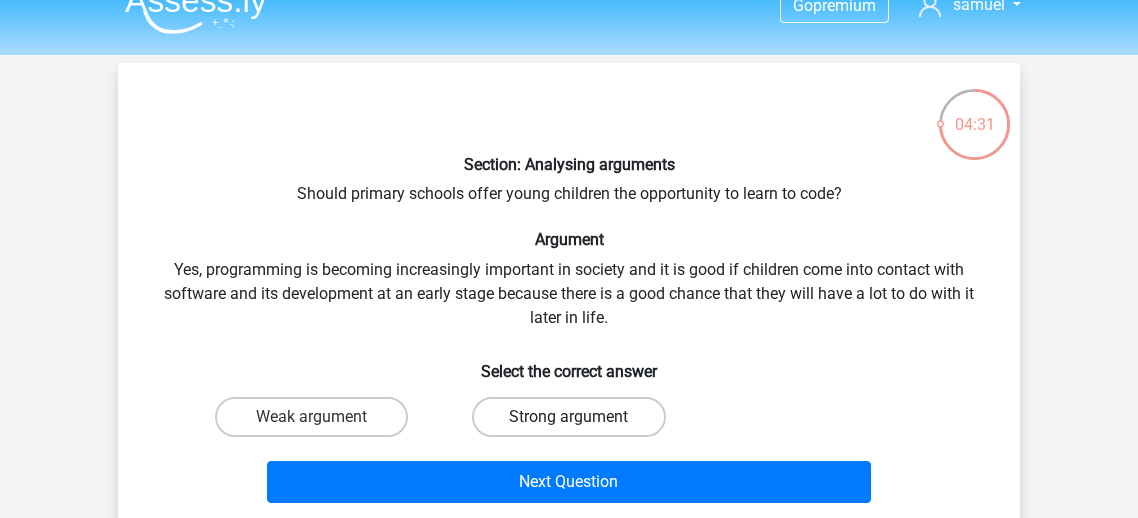 click on "Strong argument" at bounding box center (568, 417) 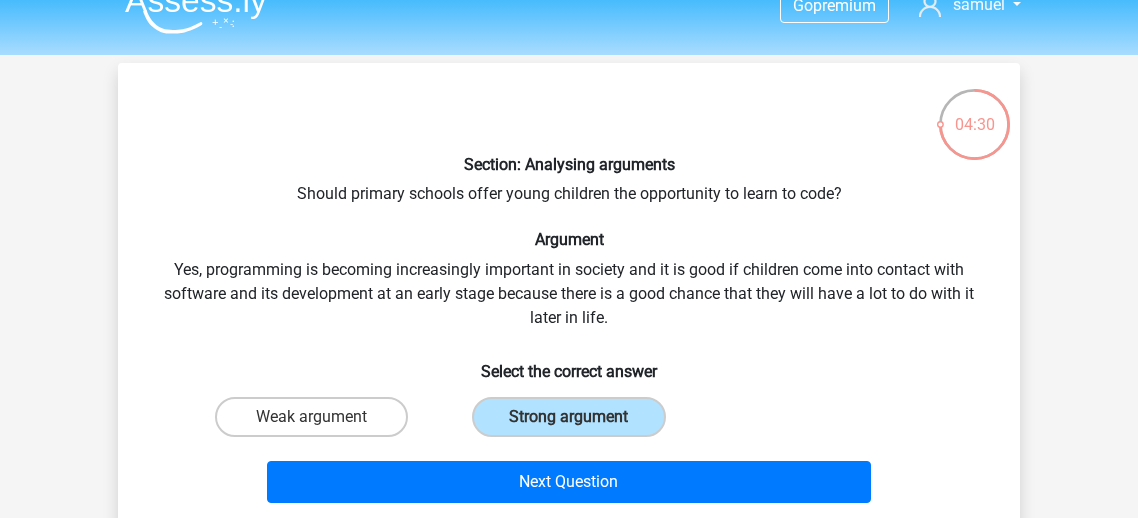click on "Next Question" at bounding box center [569, 478] 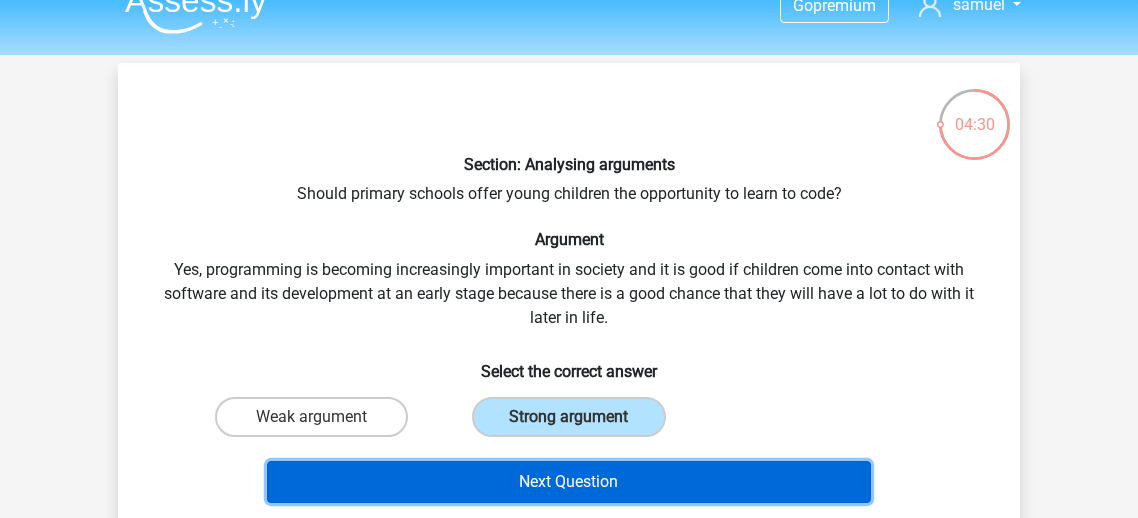 click on "Next Question" at bounding box center [569, 482] 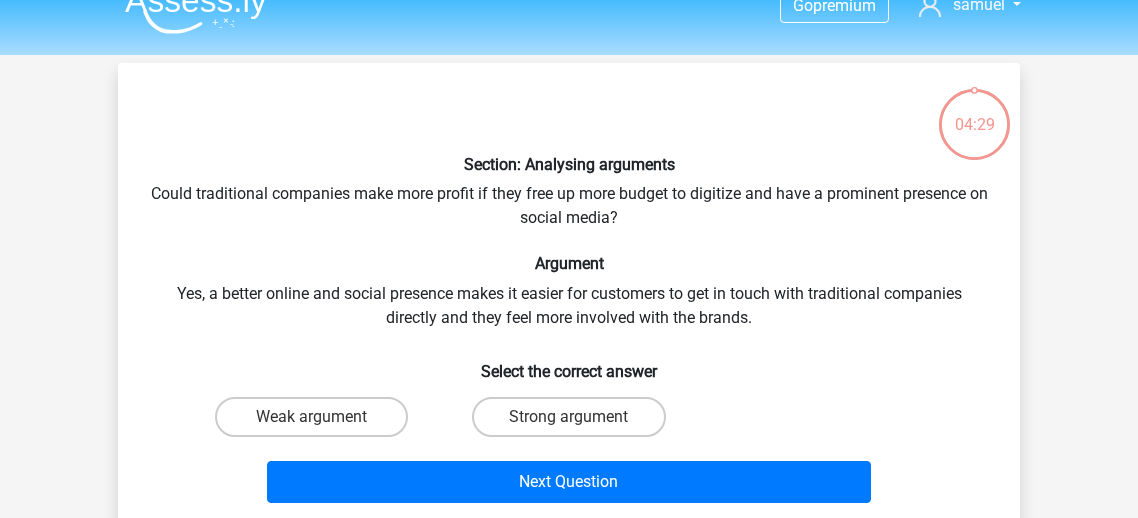 scroll, scrollTop: 92, scrollLeft: 0, axis: vertical 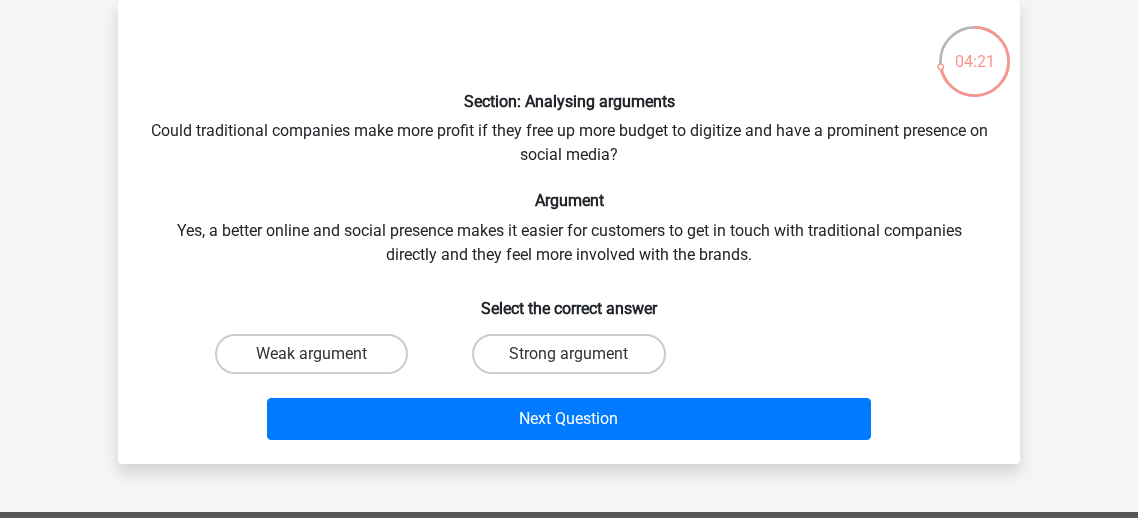click on "Strong argument" at bounding box center [568, 354] 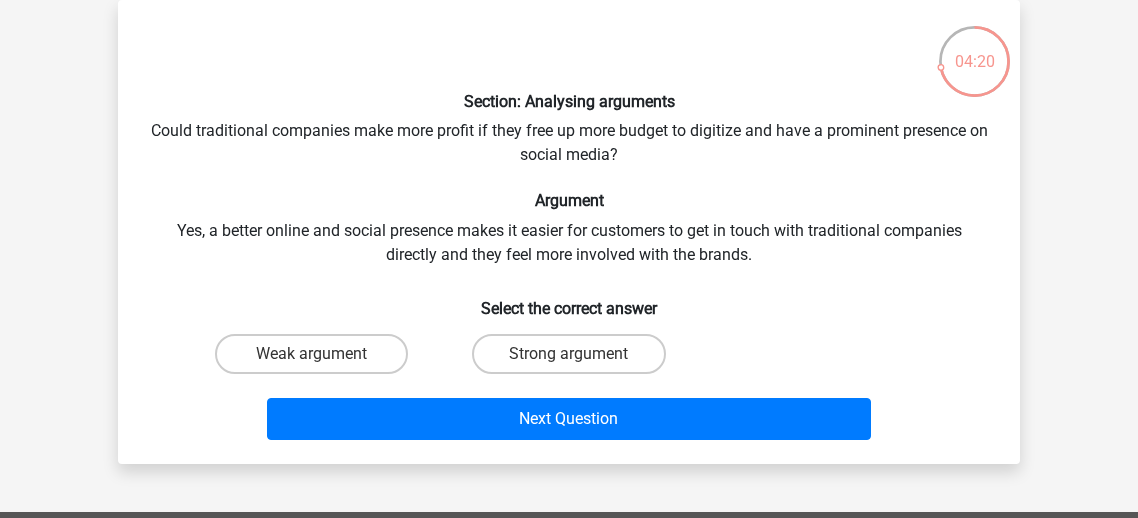 click on "Strong argument" at bounding box center [568, 354] 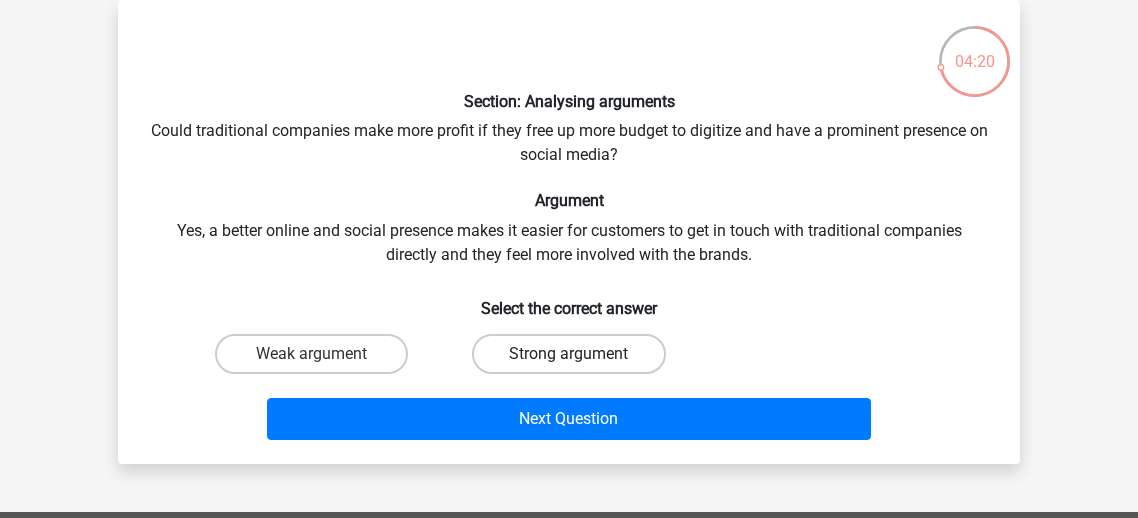 click on "Strong argument" at bounding box center (568, 354) 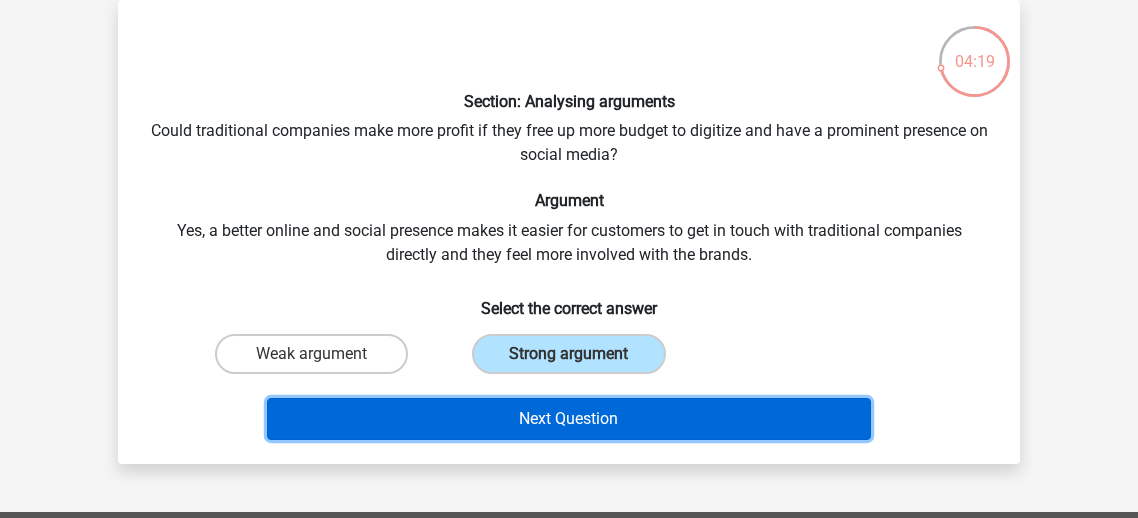 click on "Next Question" at bounding box center (569, 419) 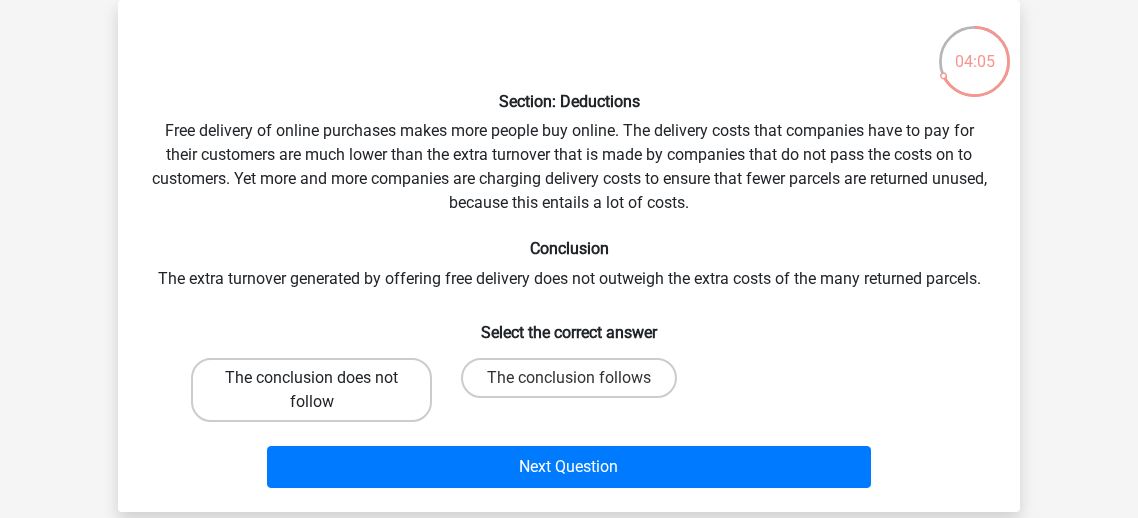 click on "The conclusion does not follow" at bounding box center [311, 390] 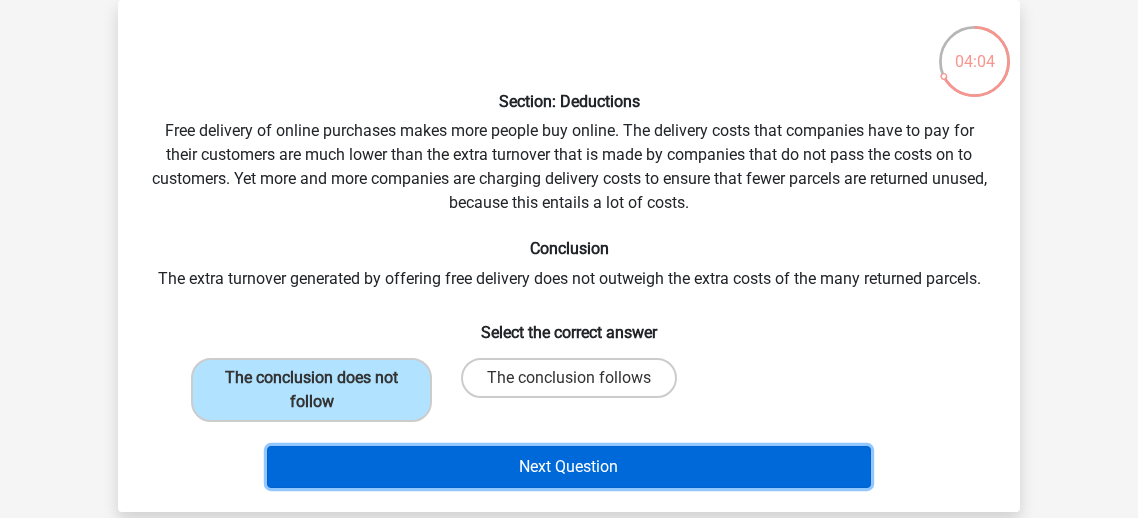 click on "Next Question" at bounding box center [569, 467] 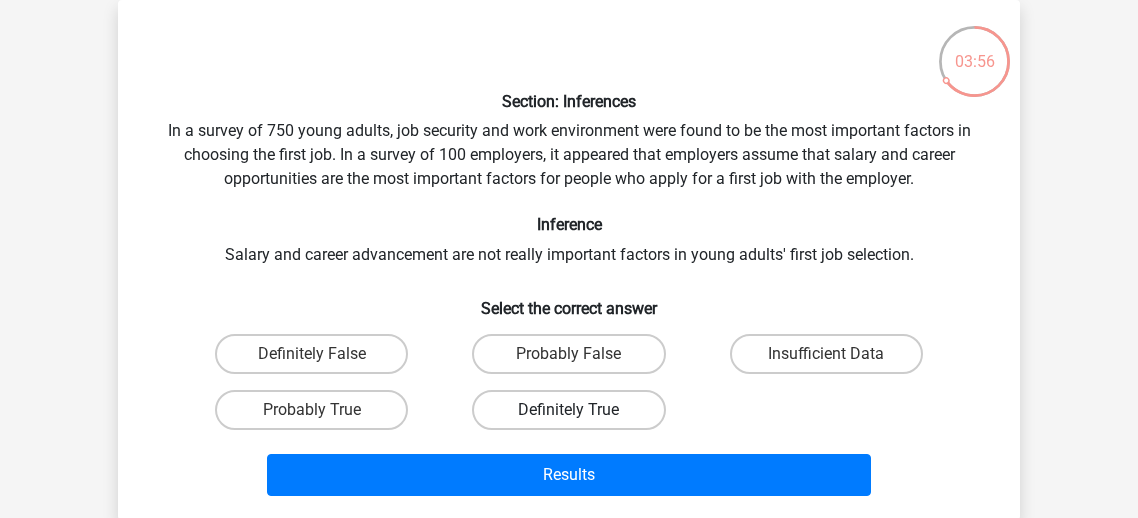 click on "Definitely True" at bounding box center (568, 410) 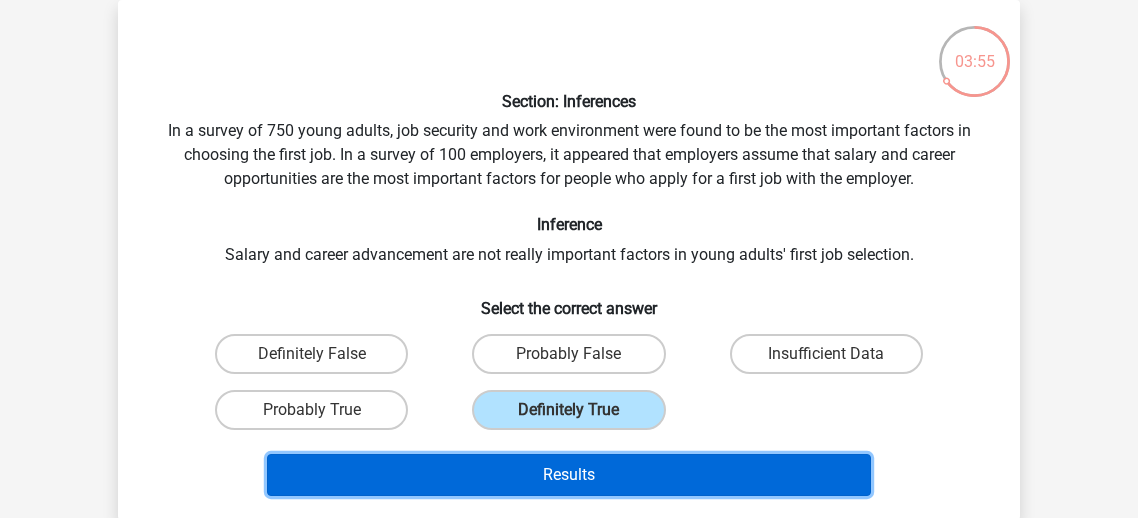 click on "Results" at bounding box center [569, 475] 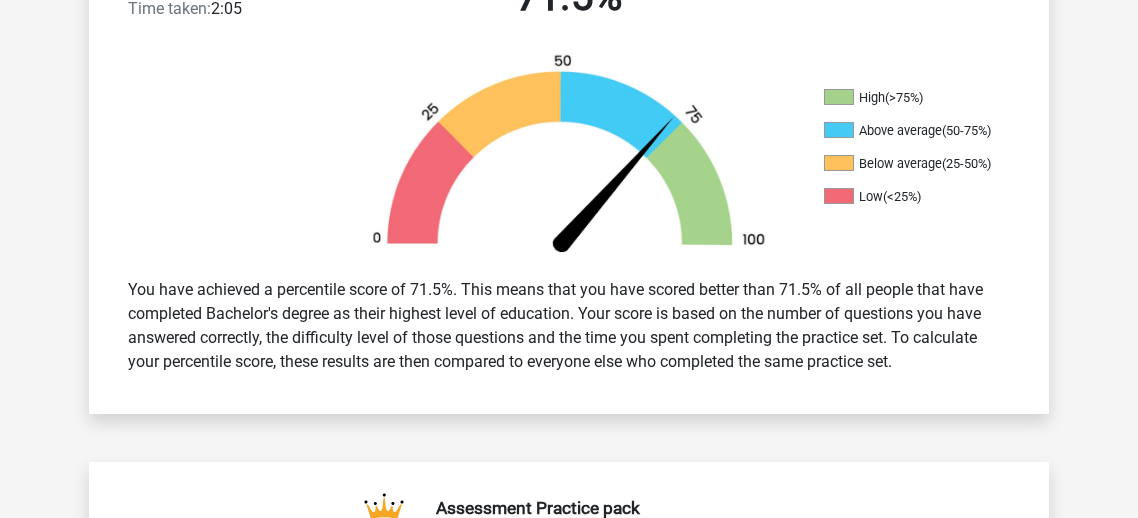 scroll, scrollTop: 0, scrollLeft: 0, axis: both 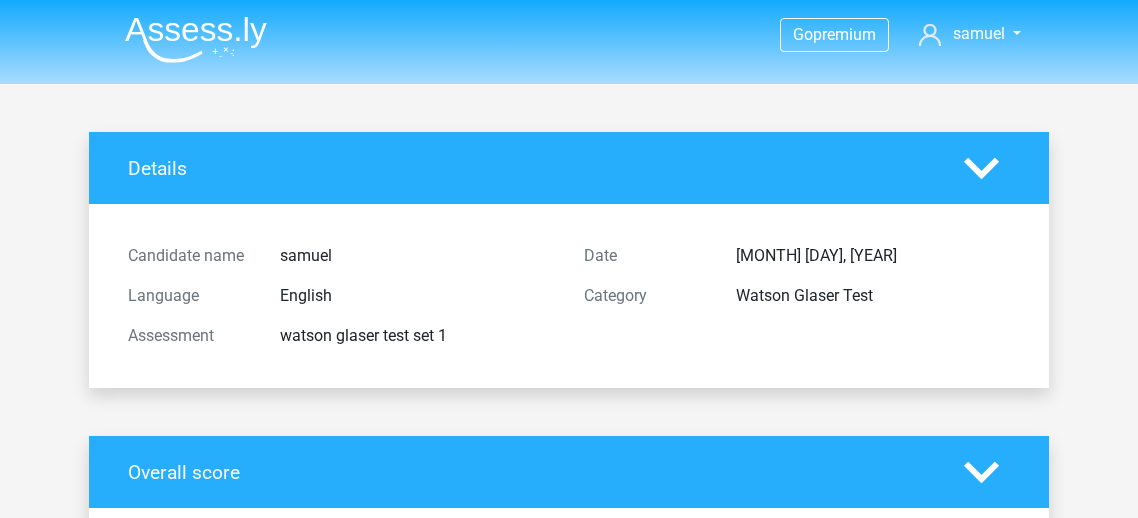 click at bounding box center [196, 39] 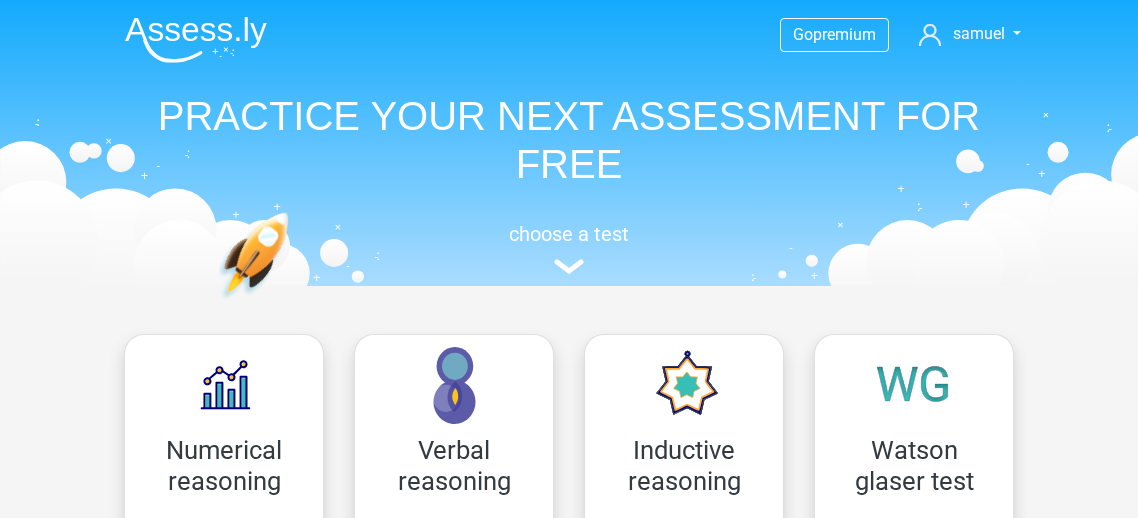 scroll, scrollTop: 0, scrollLeft: 0, axis: both 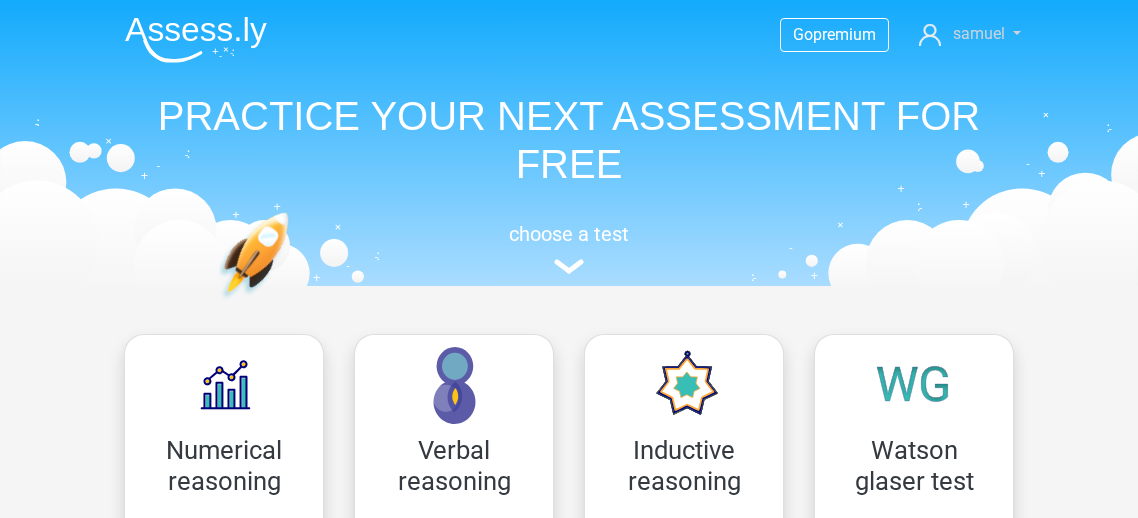 click on "samuel" at bounding box center (979, 33) 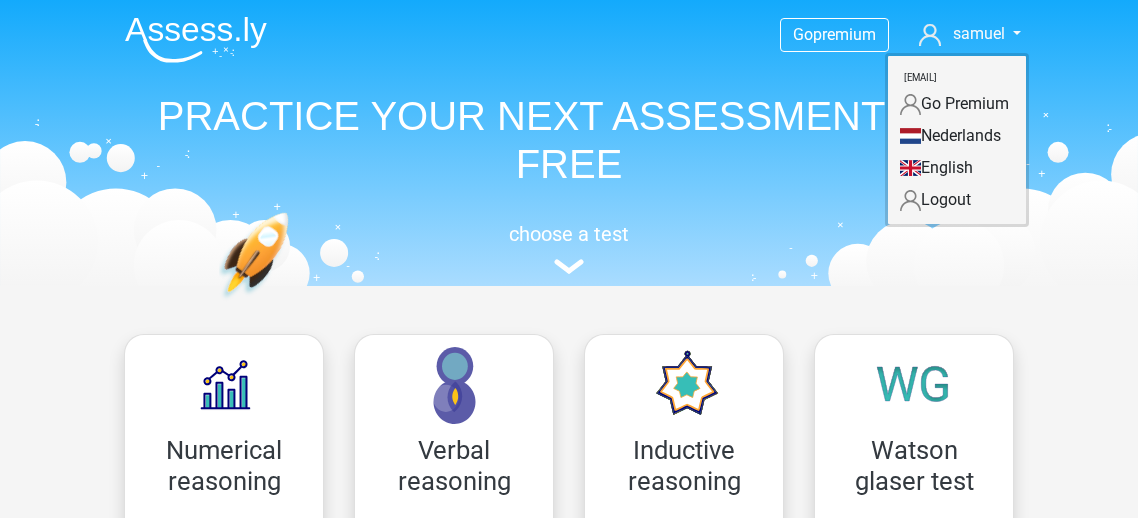 click on "Go  premium
[FIRST]
[EMAIL]" at bounding box center (569, 1272) 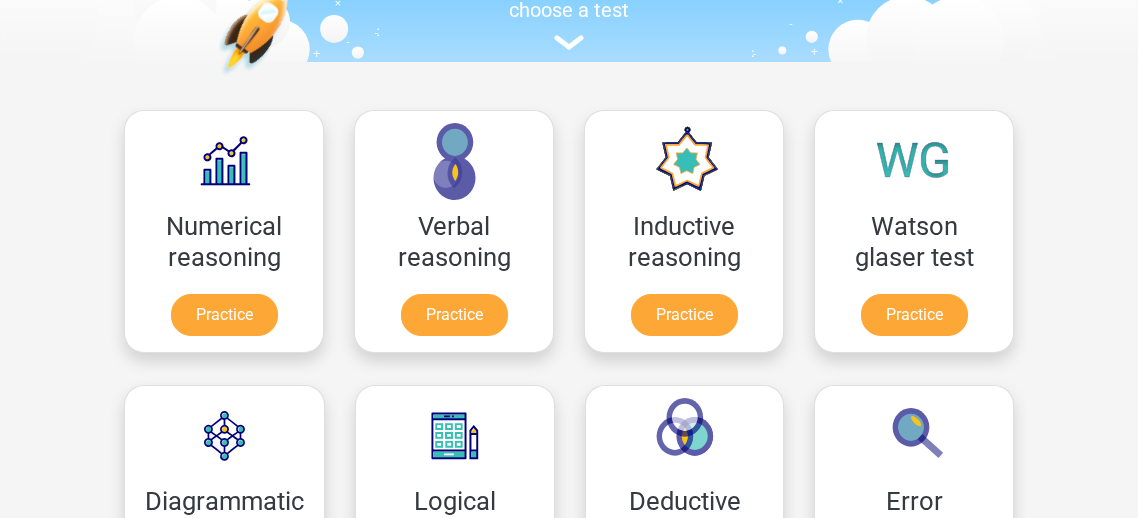 scroll, scrollTop: 242, scrollLeft: 0, axis: vertical 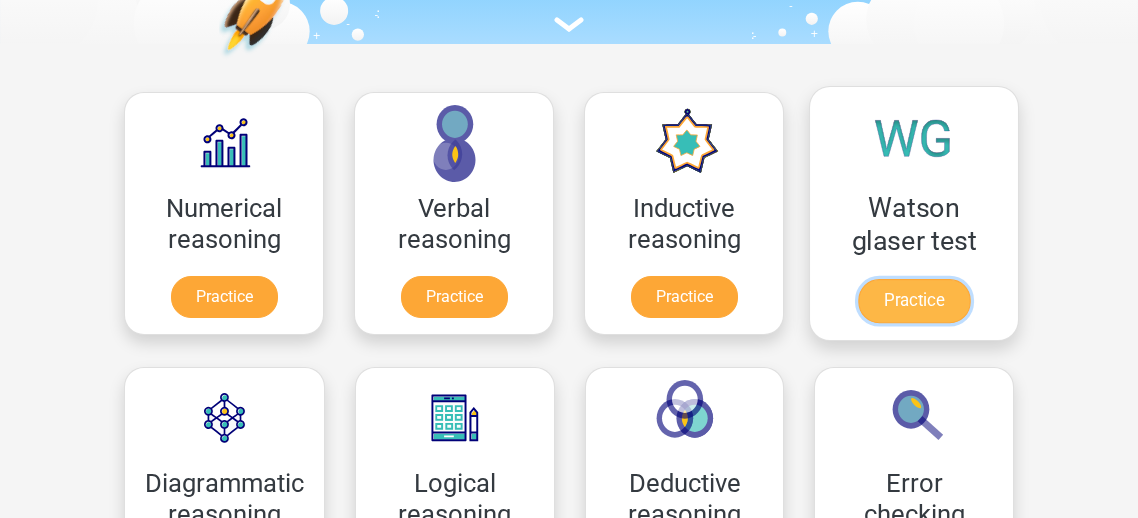 click on "Practice" at bounding box center [914, 301] 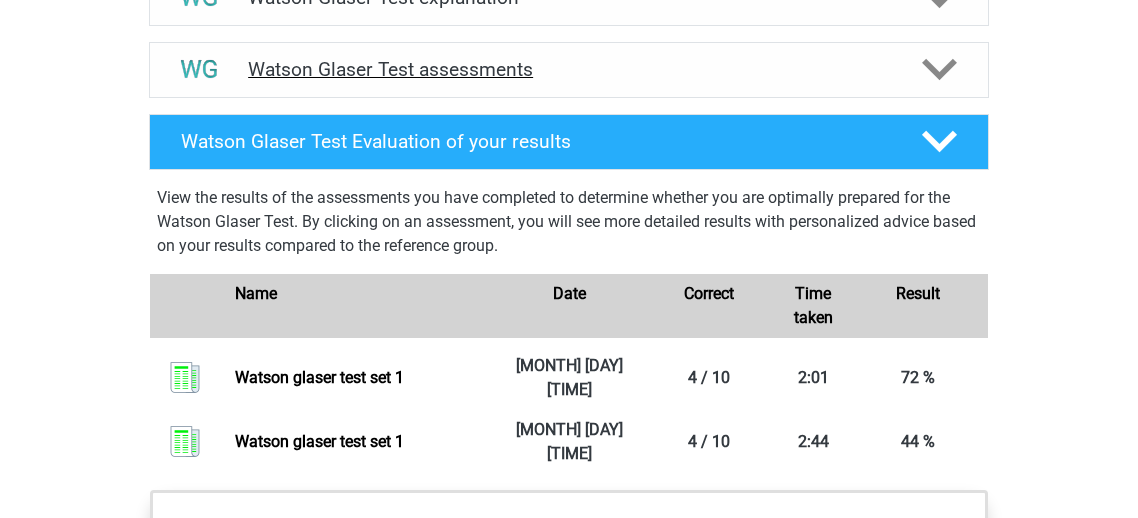 scroll, scrollTop: 1212, scrollLeft: 0, axis: vertical 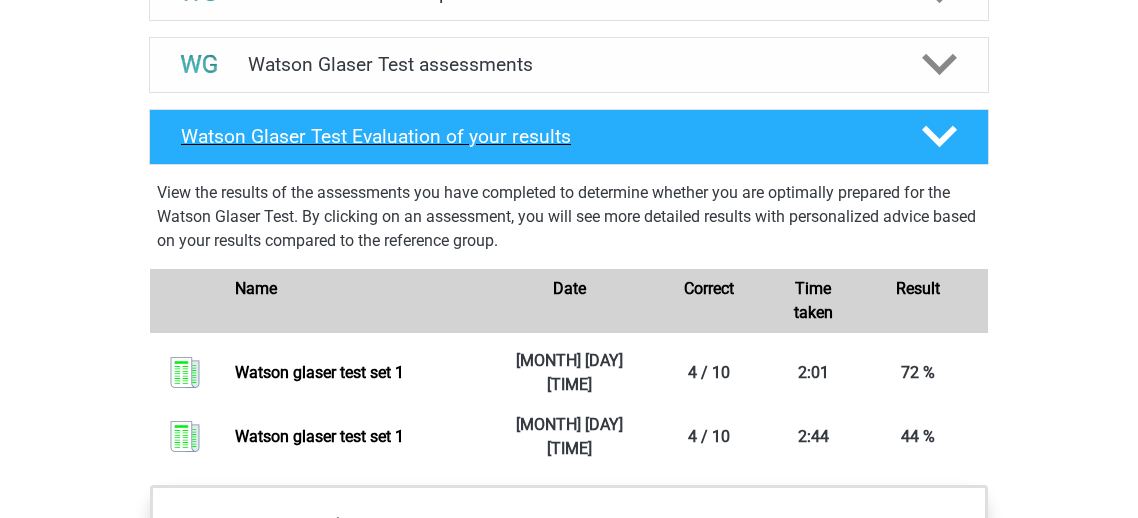 click on "Watson Glaser Test
Evaluation of your results" at bounding box center (535, 136) 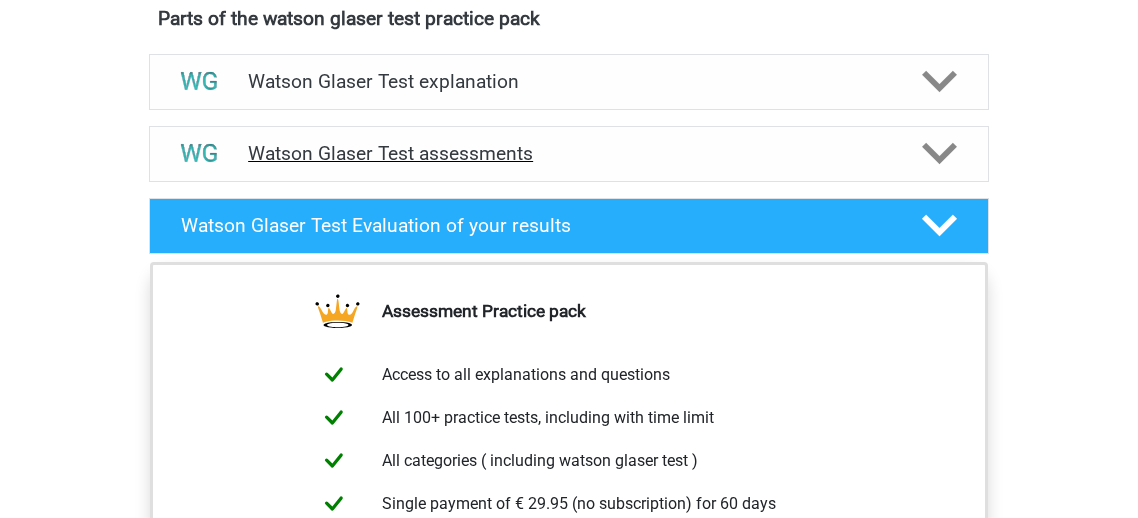 scroll, scrollTop: 1121, scrollLeft: 0, axis: vertical 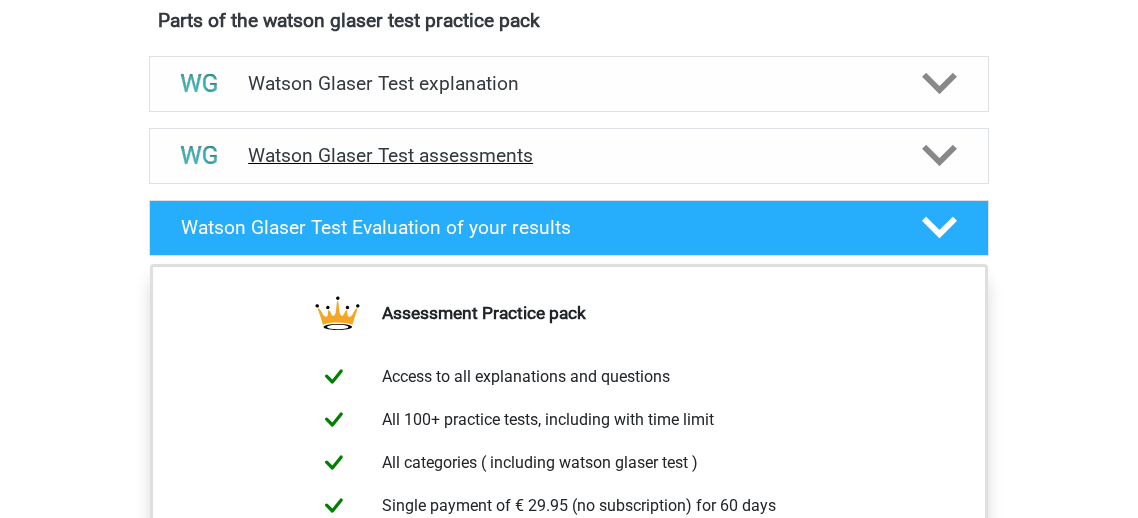 click on "Watson Glaser Test assessments" at bounding box center [569, 155] 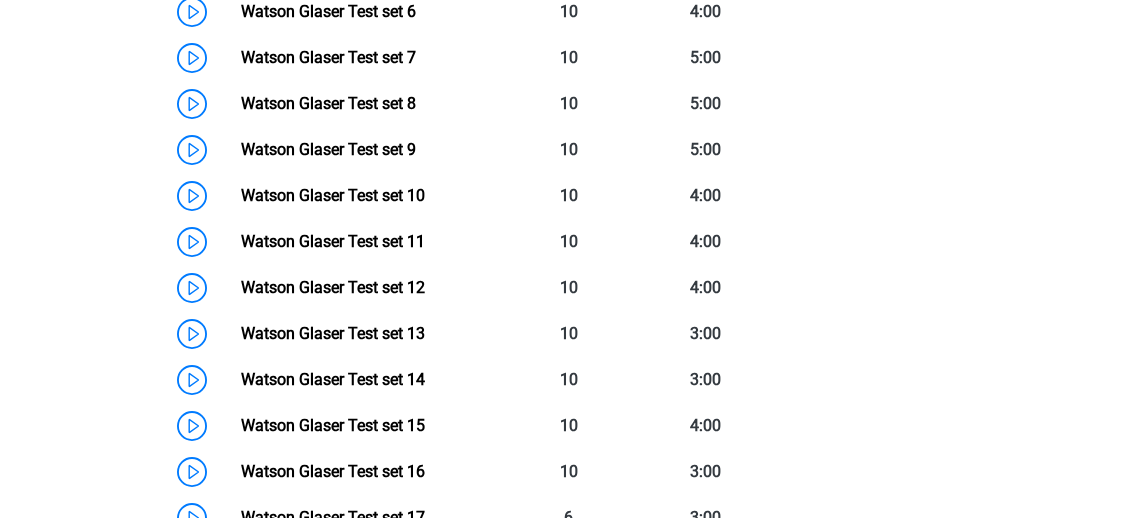scroll, scrollTop: 1677, scrollLeft: 0, axis: vertical 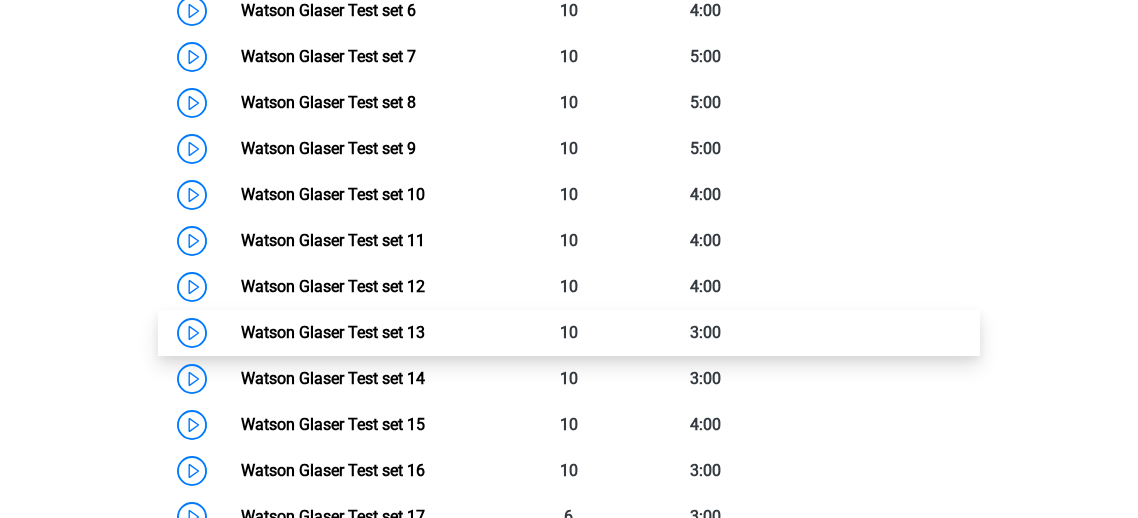 click on "Watson Glaser Test
set 13" at bounding box center (333, 332) 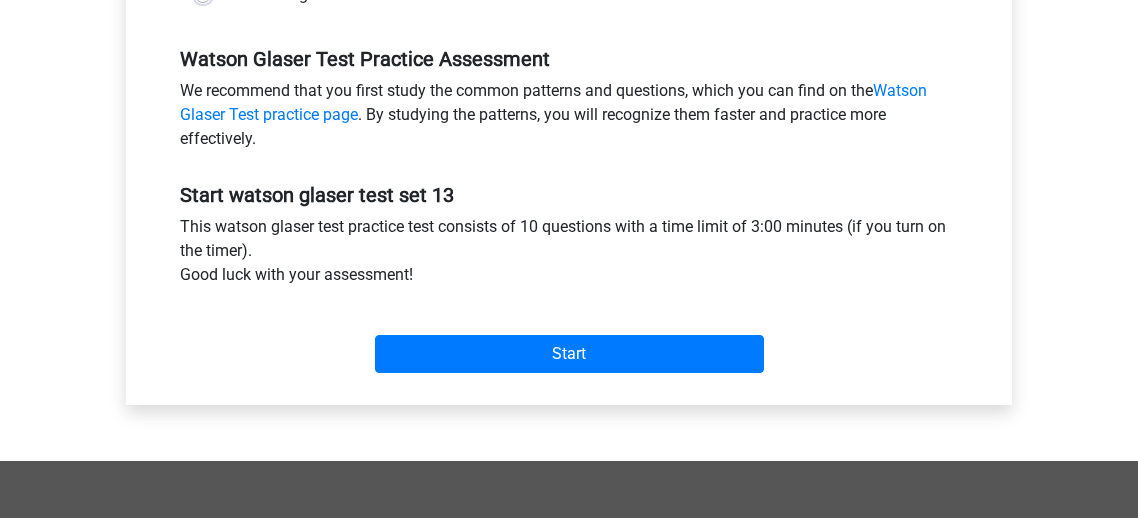 scroll, scrollTop: 603, scrollLeft: 0, axis: vertical 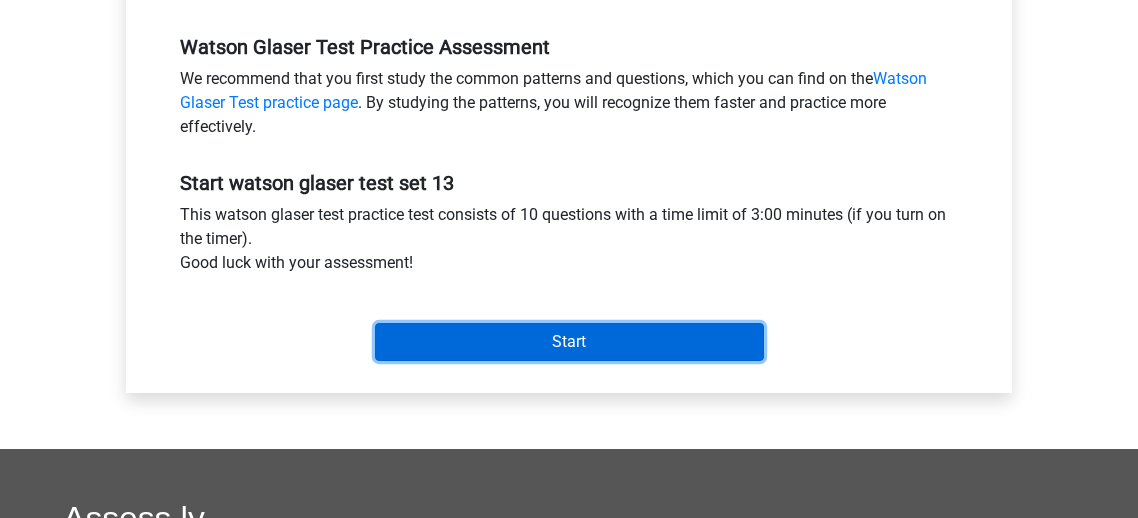 click on "Start" at bounding box center [569, 342] 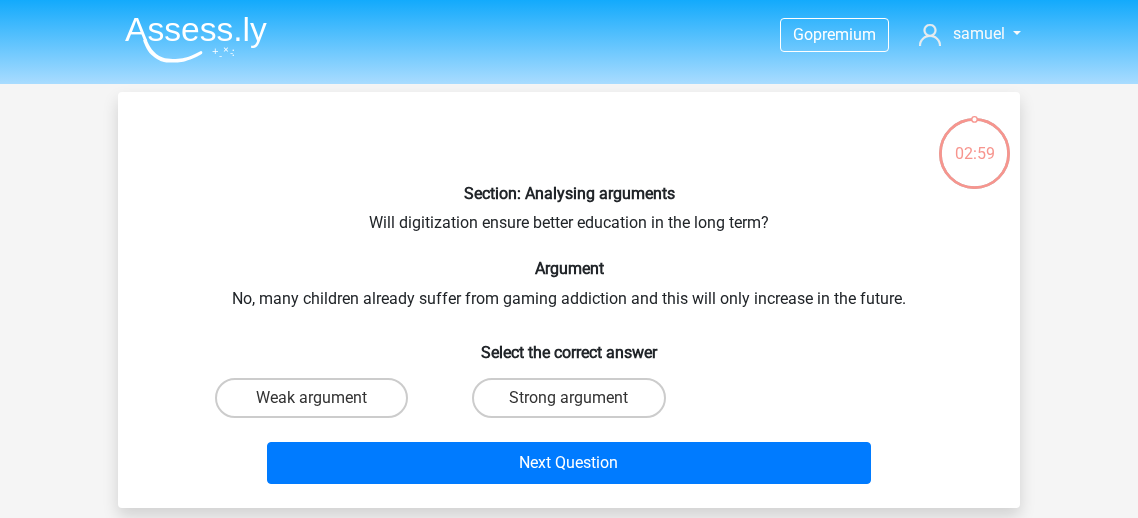 scroll, scrollTop: 0, scrollLeft: 0, axis: both 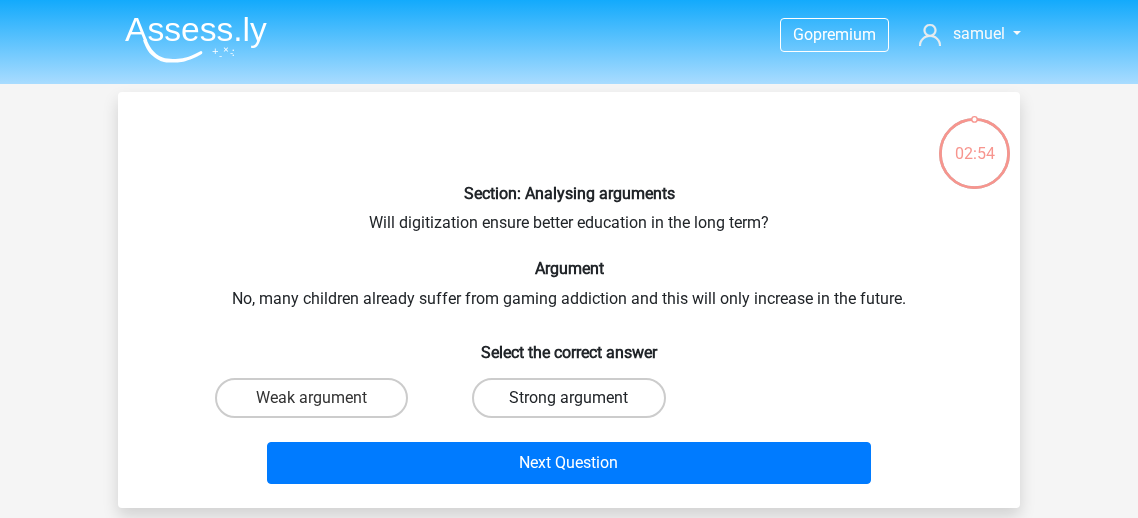 click on "Strong argument" at bounding box center (568, 398) 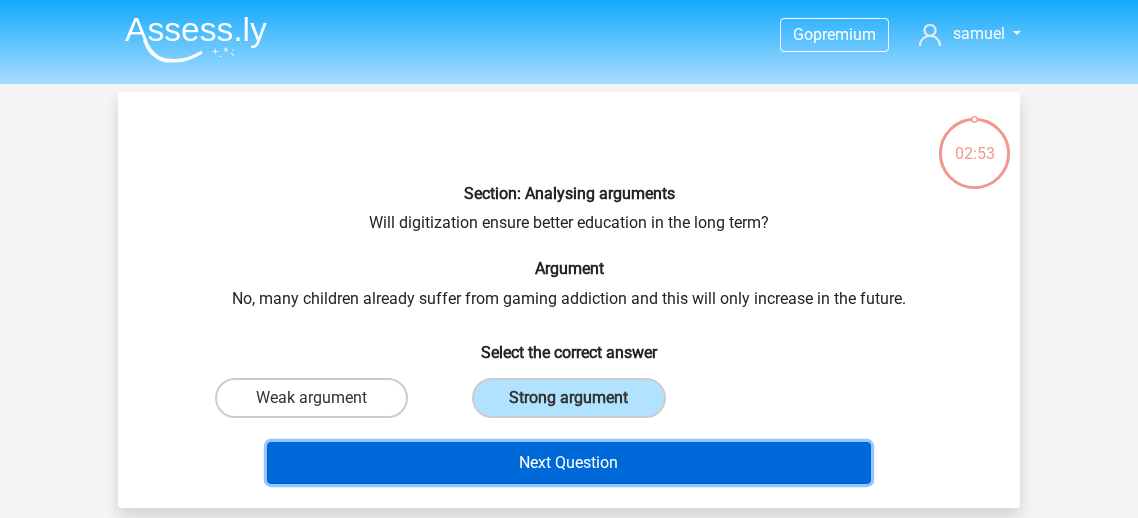 click on "Next Question" at bounding box center [569, 463] 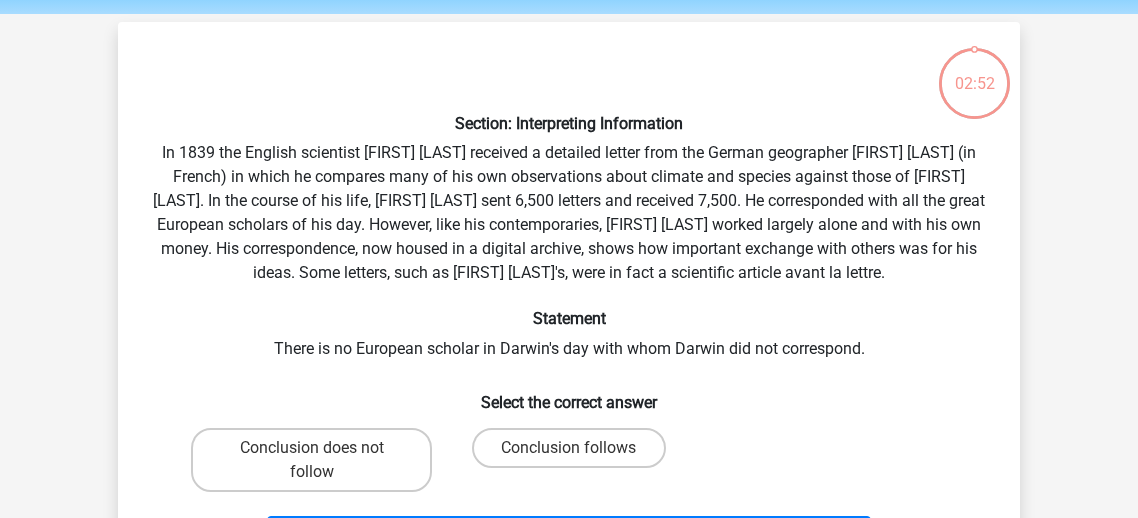 scroll, scrollTop: 92, scrollLeft: 0, axis: vertical 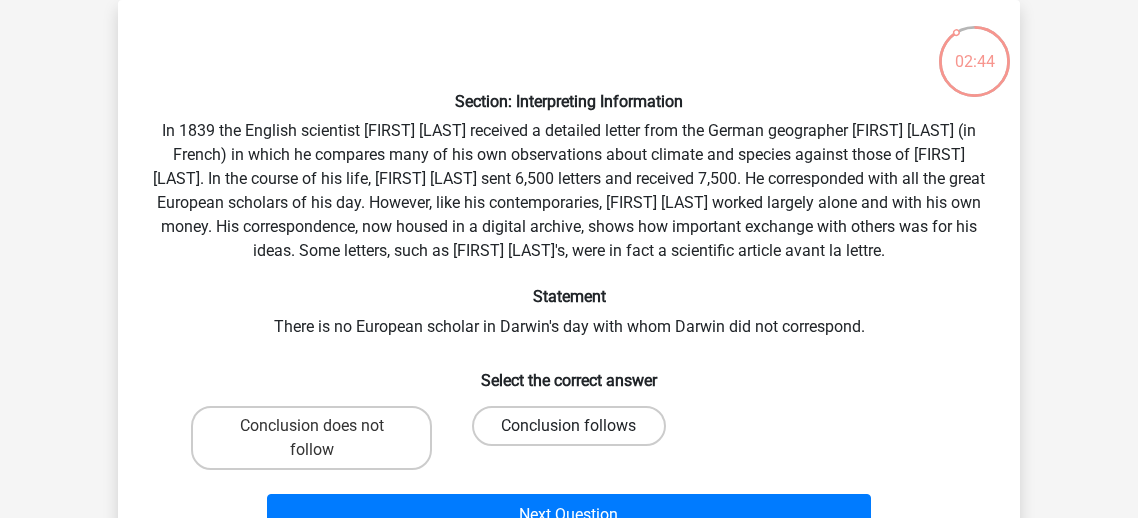 click on "Conclusion follows" at bounding box center [568, 426] 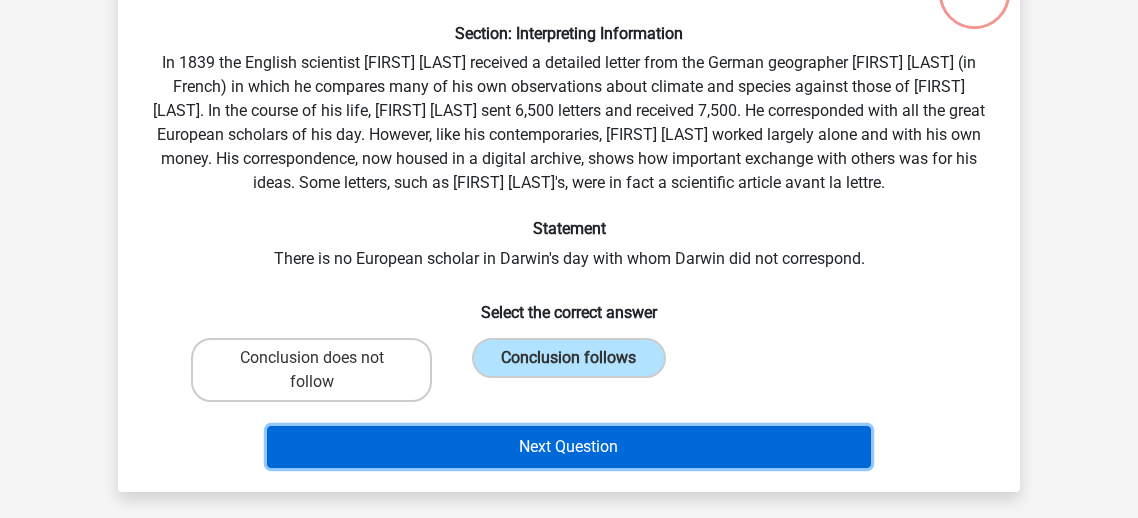 click on "Next Question" at bounding box center (569, 447) 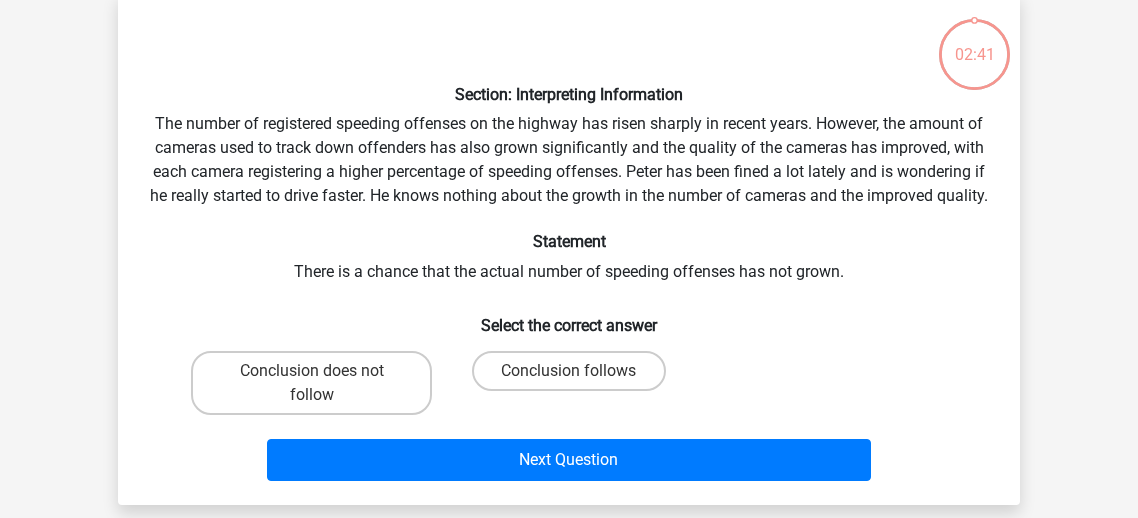 scroll, scrollTop: 92, scrollLeft: 0, axis: vertical 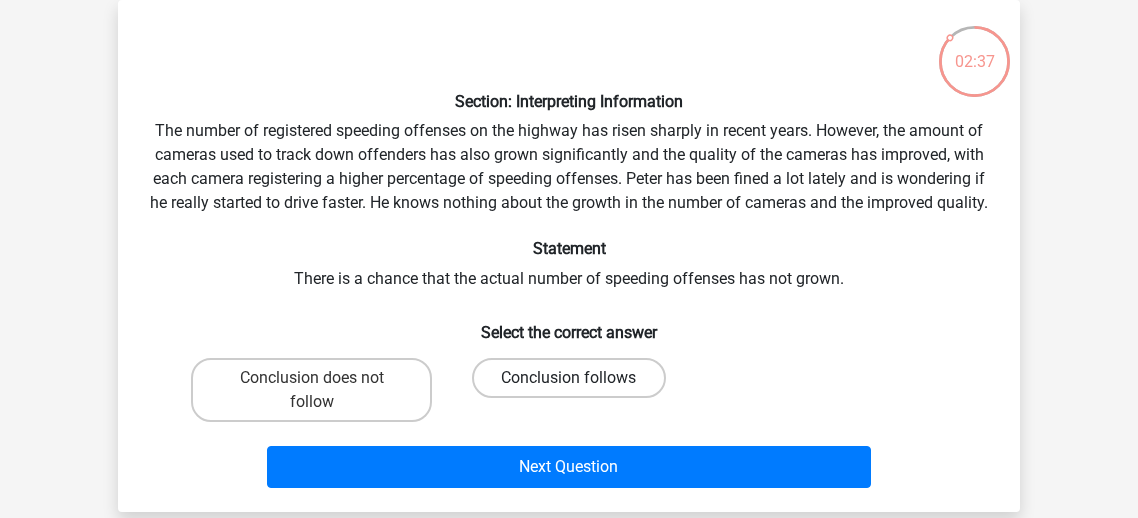 click on "Conclusion follows" at bounding box center (568, 378) 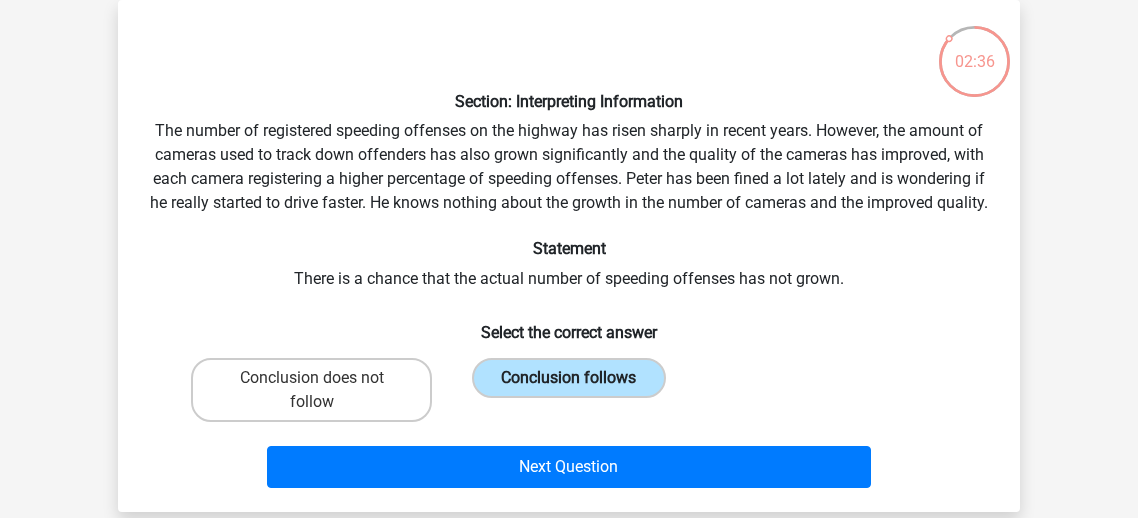 scroll, scrollTop: 114, scrollLeft: 0, axis: vertical 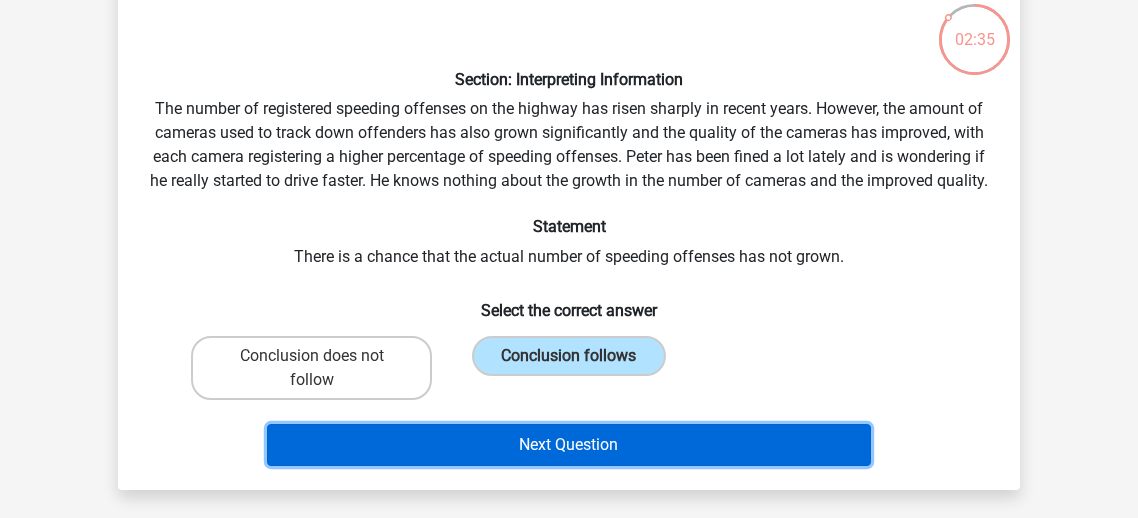 click on "Next Question" at bounding box center (569, 445) 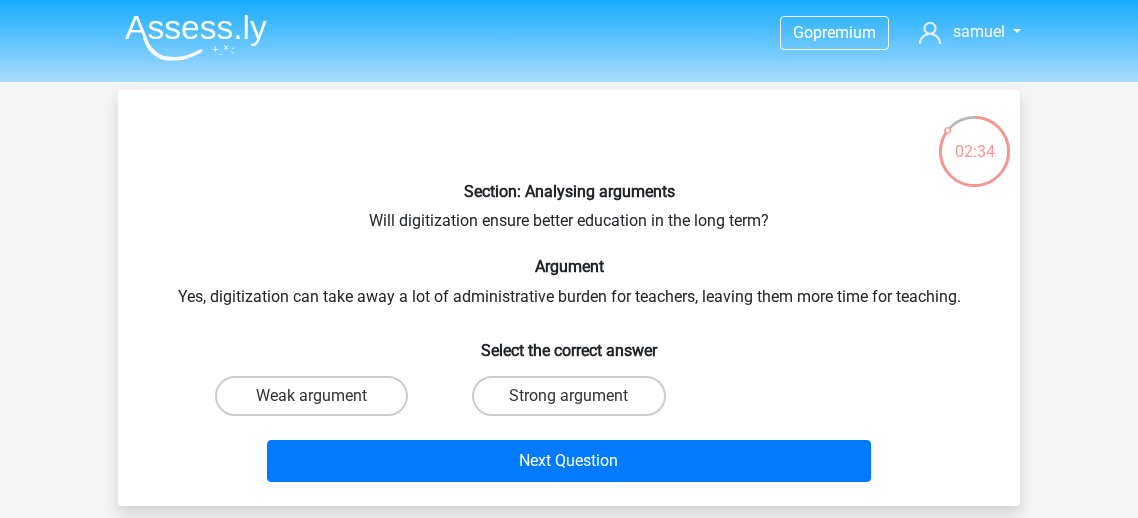 scroll, scrollTop: 14, scrollLeft: 0, axis: vertical 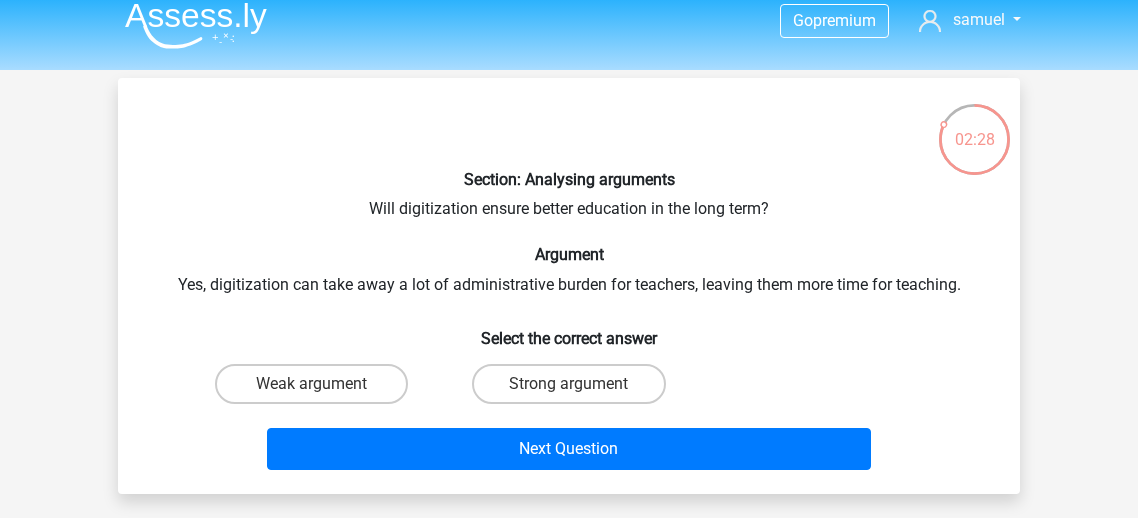 click on "Next Question" at bounding box center (569, 445) 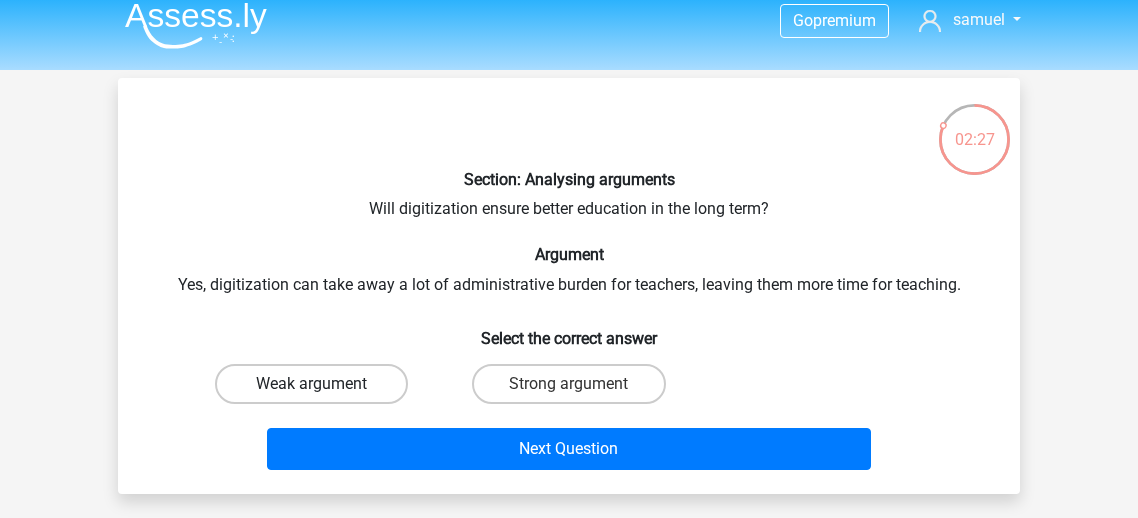 click on "Weak argument" at bounding box center [311, 384] 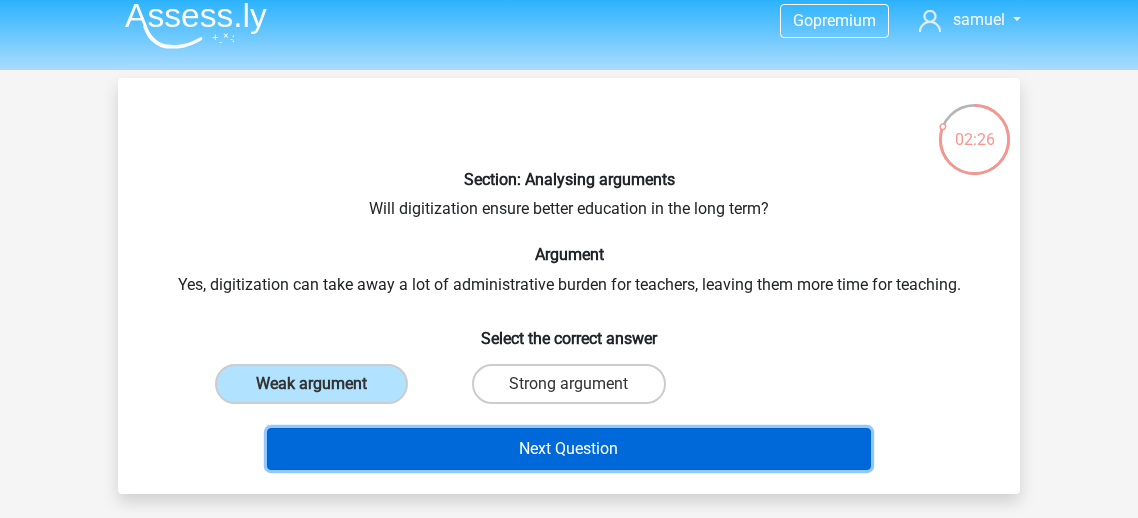 click on "Next Question" at bounding box center (569, 449) 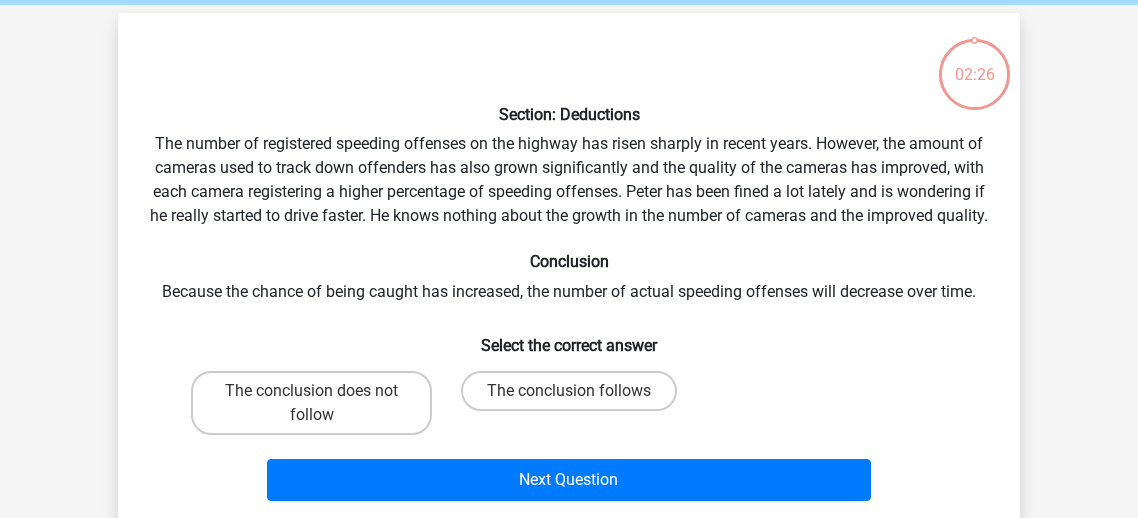 scroll, scrollTop: 92, scrollLeft: 0, axis: vertical 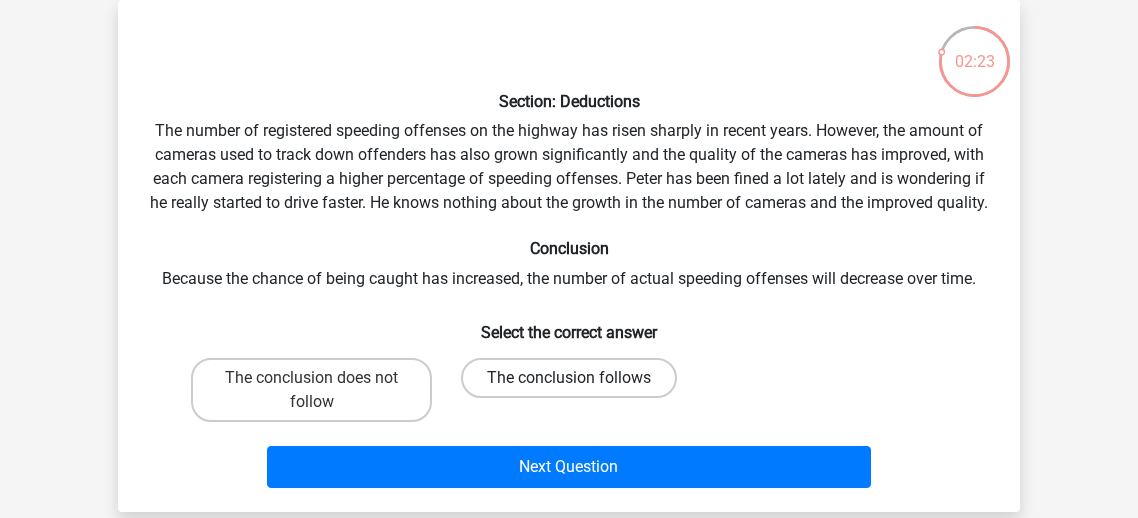 click on "The conclusion follows" at bounding box center [569, 378] 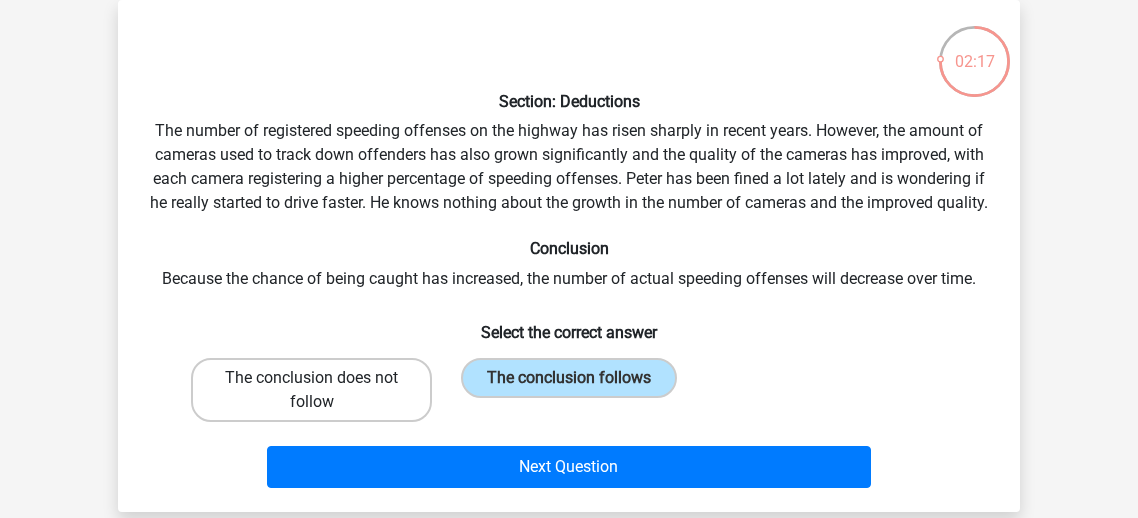 click on "The conclusion does not follow" at bounding box center (311, 390) 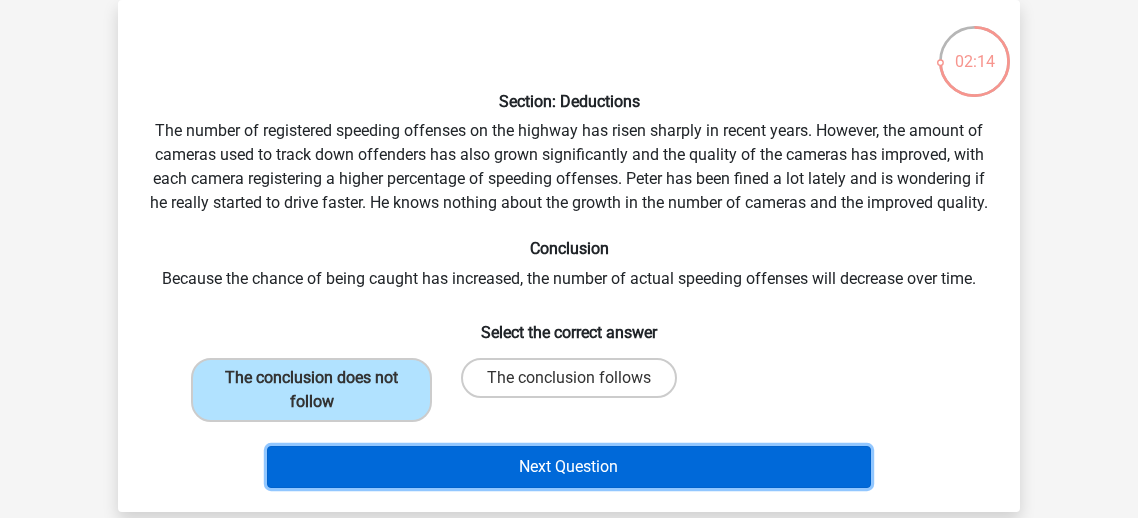 click on "Next Question" at bounding box center [569, 467] 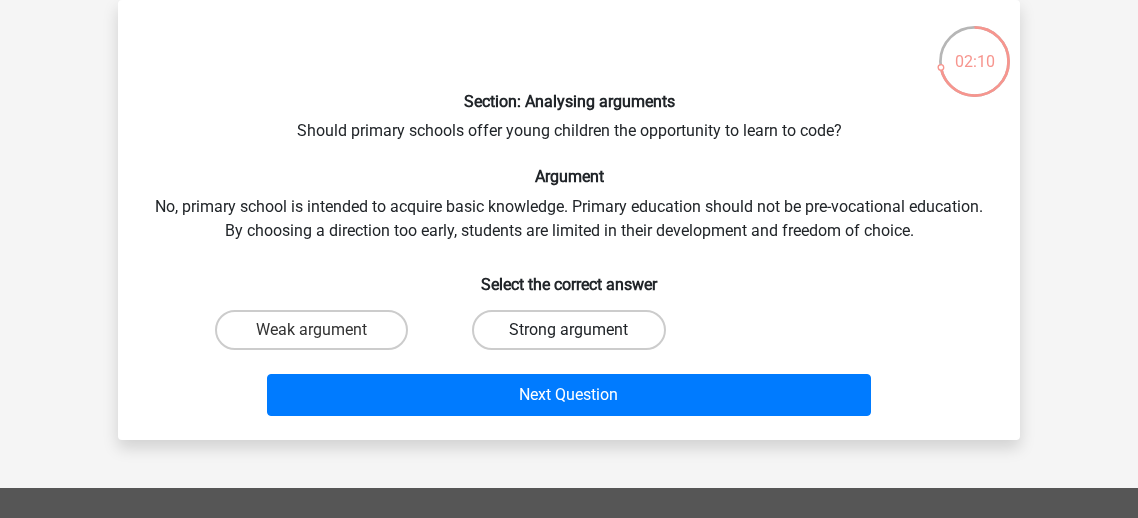 click on "Strong argument" at bounding box center (568, 330) 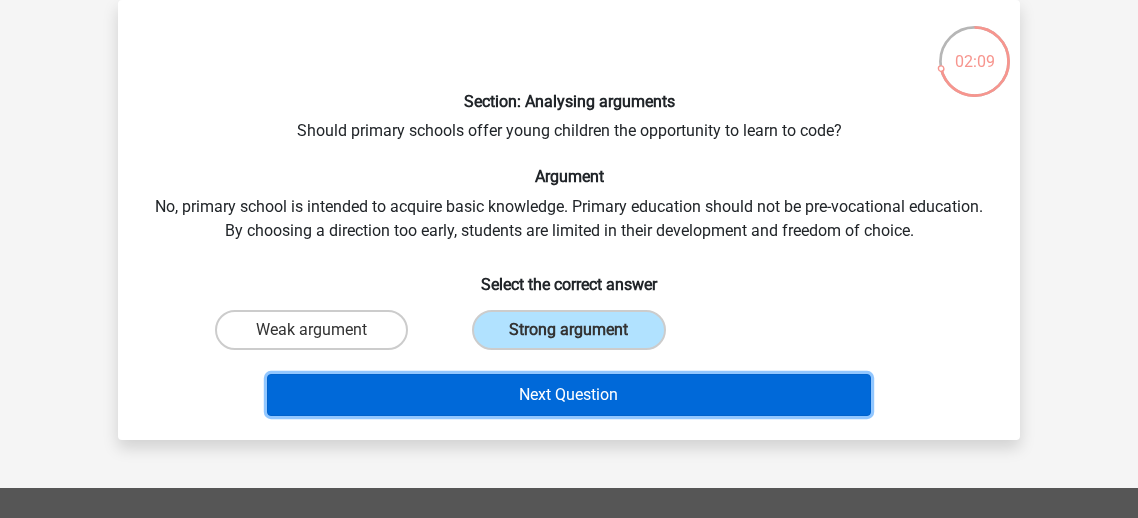 click on "Next Question" at bounding box center (569, 395) 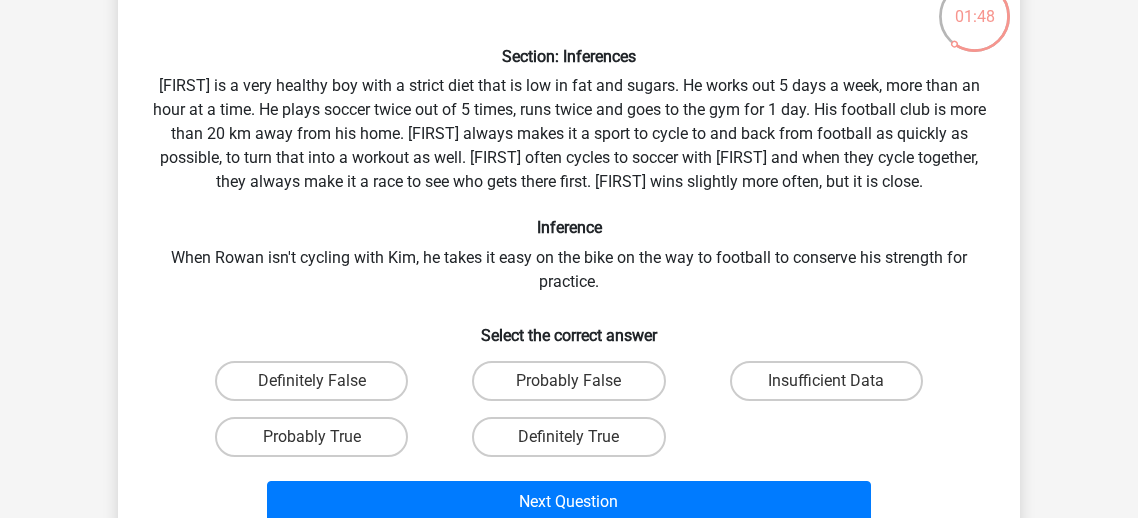 scroll, scrollTop: 139, scrollLeft: 0, axis: vertical 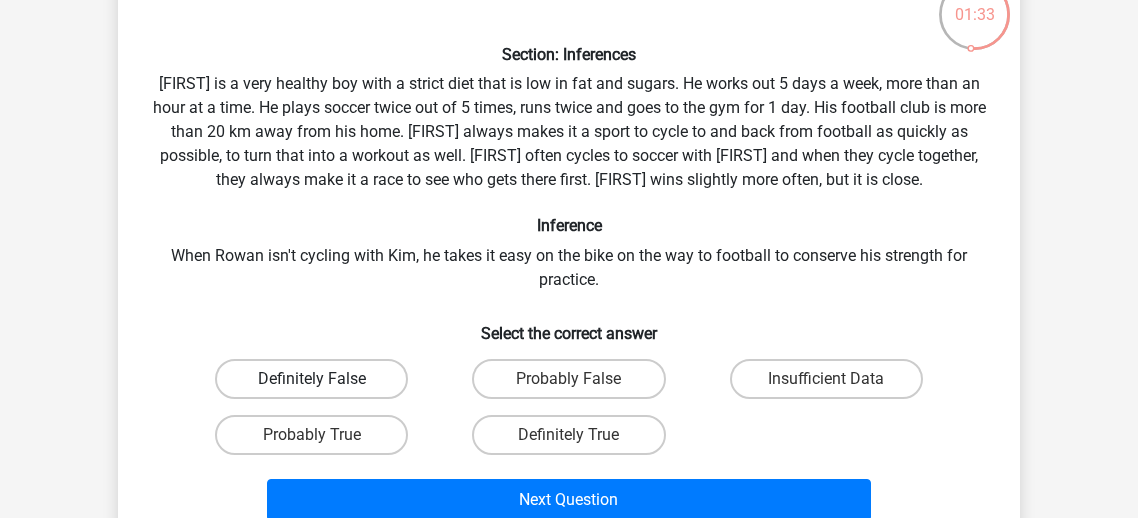 click on "Definitely False" at bounding box center (311, 379) 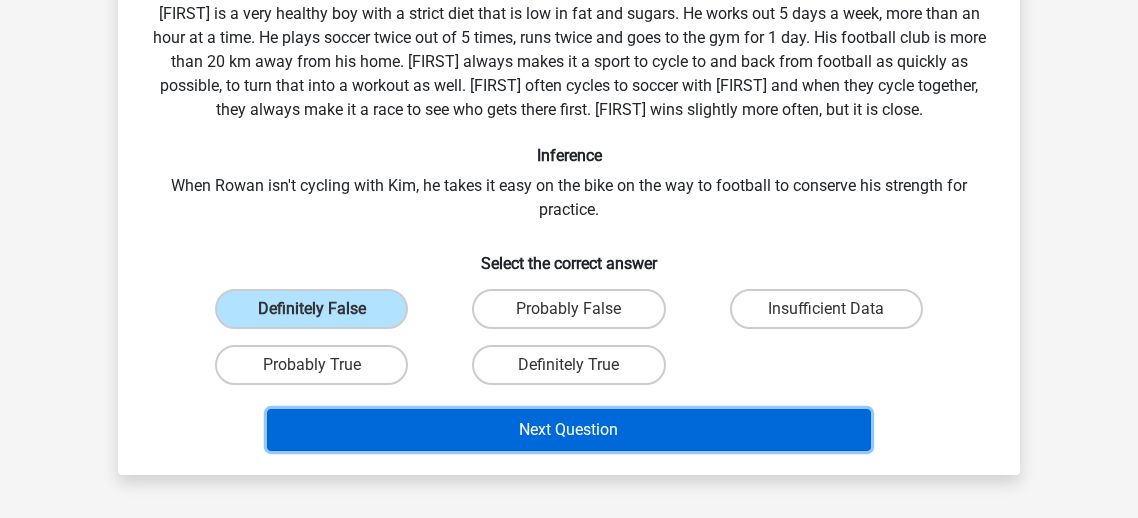 click on "Next Question" at bounding box center (569, 430) 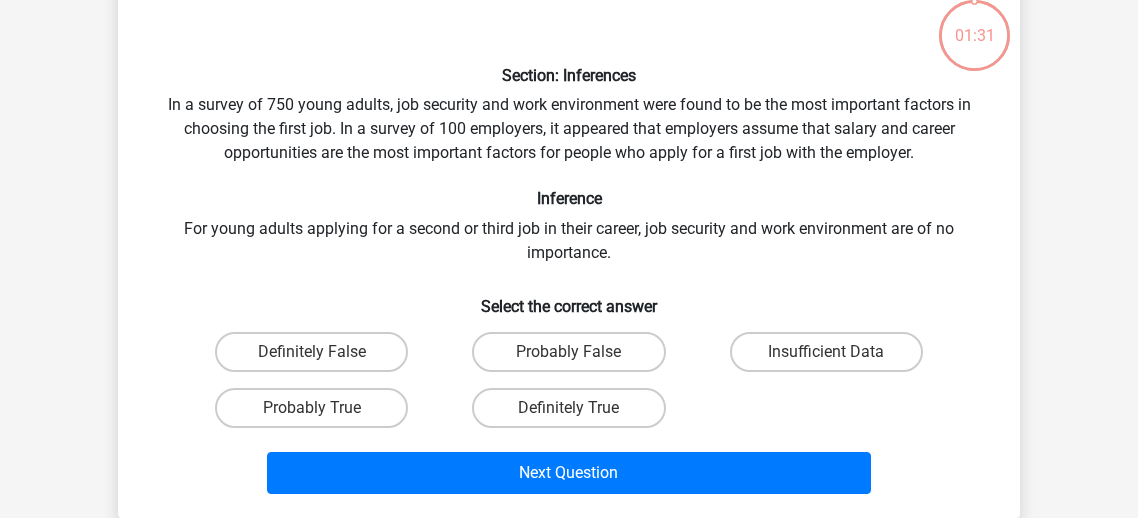 scroll, scrollTop: 92, scrollLeft: 0, axis: vertical 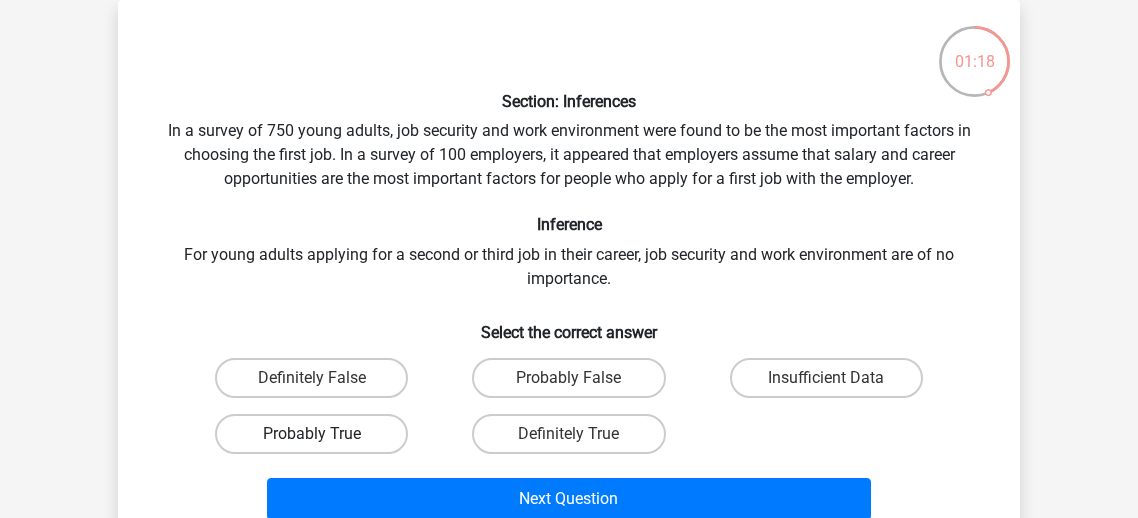 click on "Probably True" at bounding box center (311, 434) 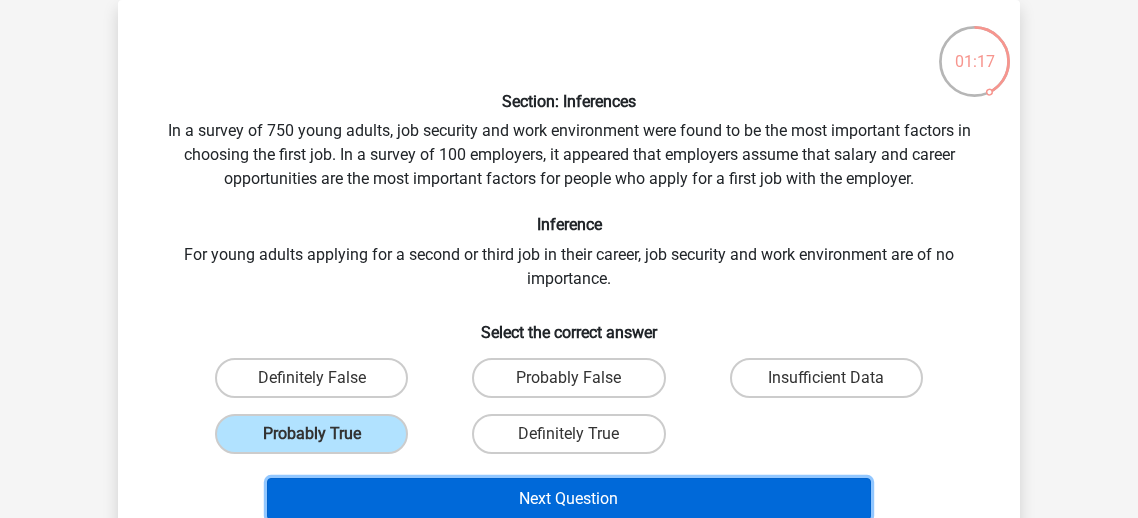 click on "Next Question" at bounding box center [569, 499] 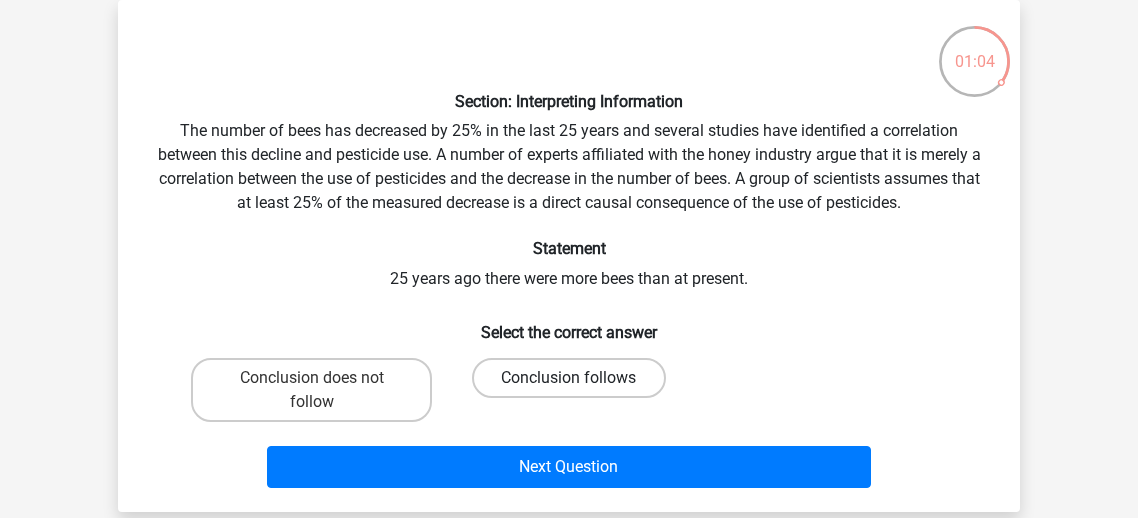 click on "Conclusion follows" at bounding box center (568, 378) 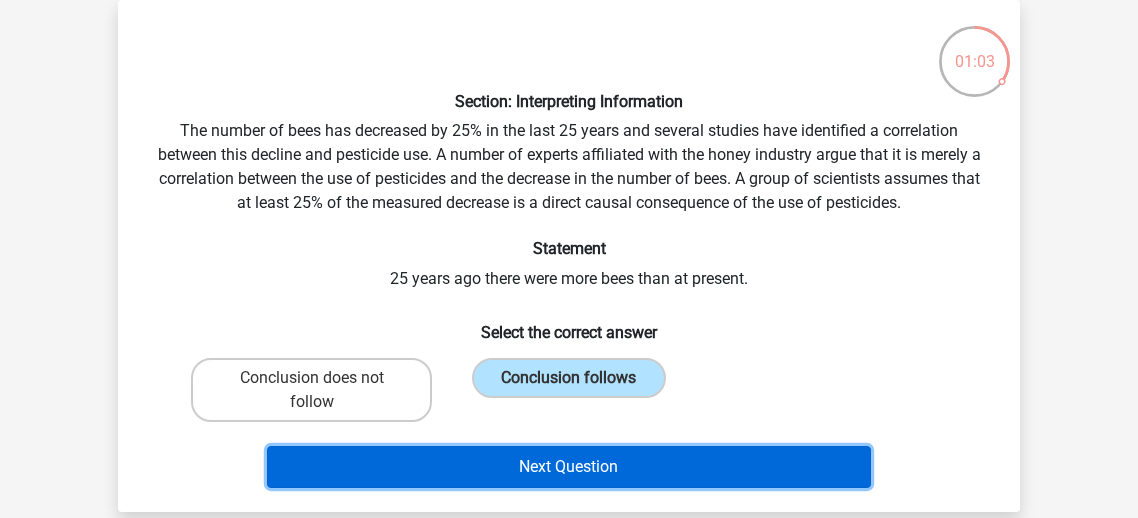 click on "Next Question" at bounding box center [569, 467] 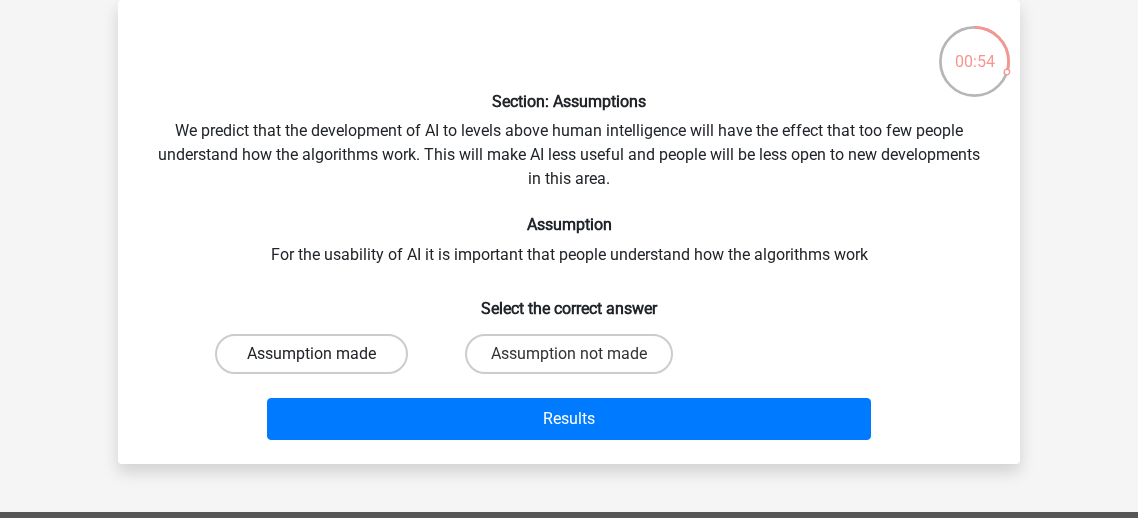 click on "Assumption made" at bounding box center [311, 354] 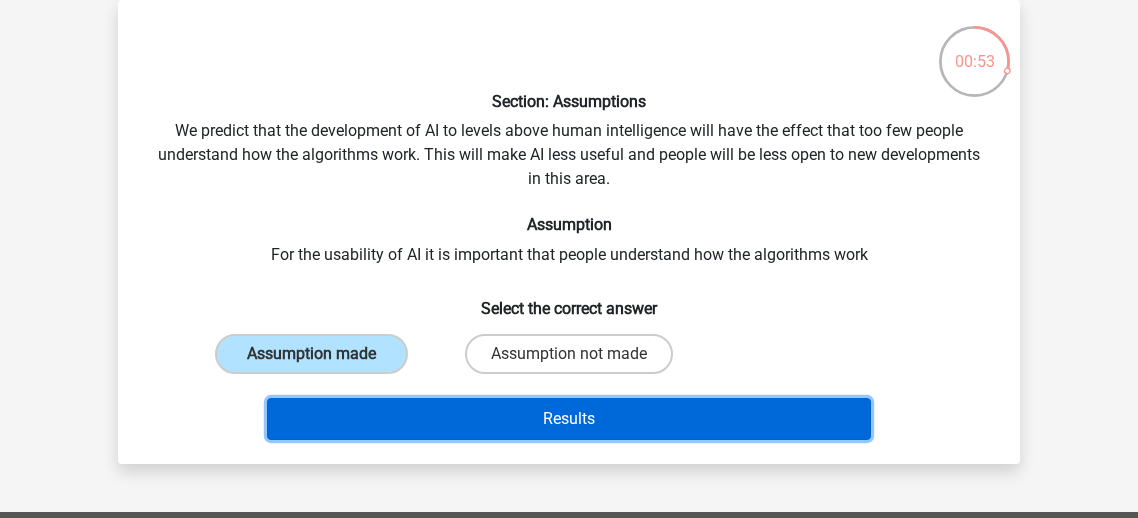 click on "Results" at bounding box center (569, 419) 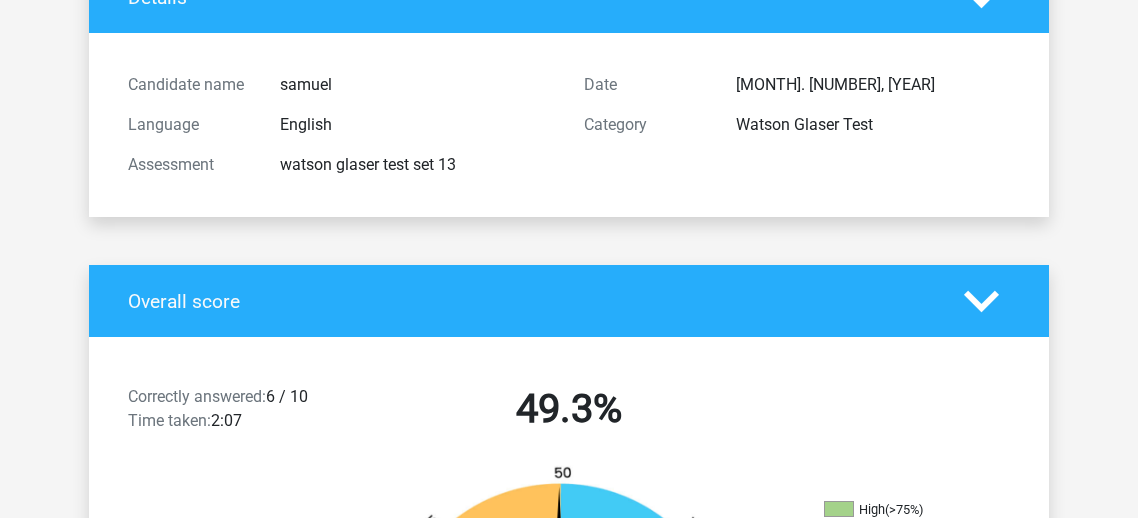 scroll, scrollTop: 0, scrollLeft: 0, axis: both 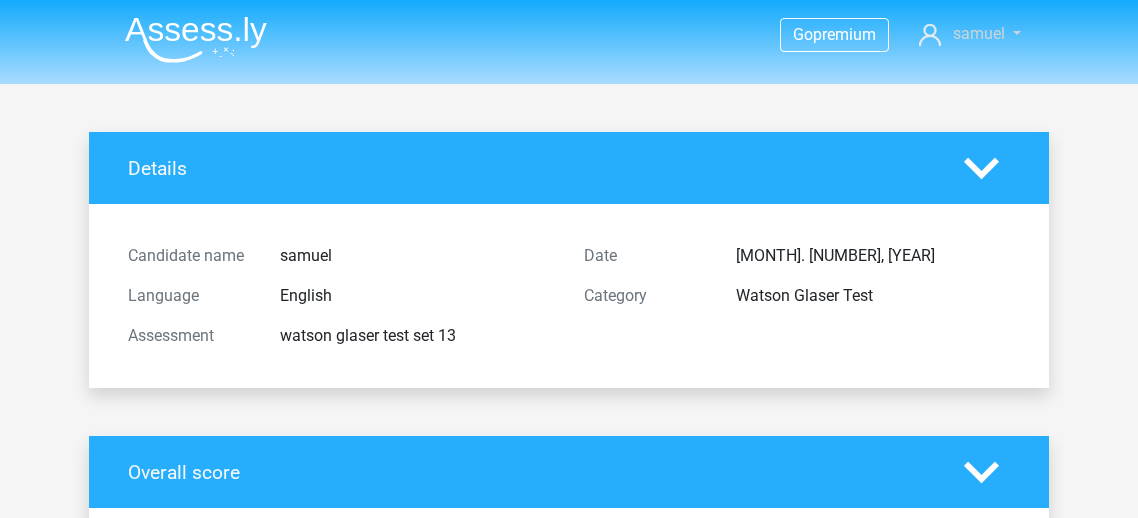 click on "samuel" at bounding box center (979, 33) 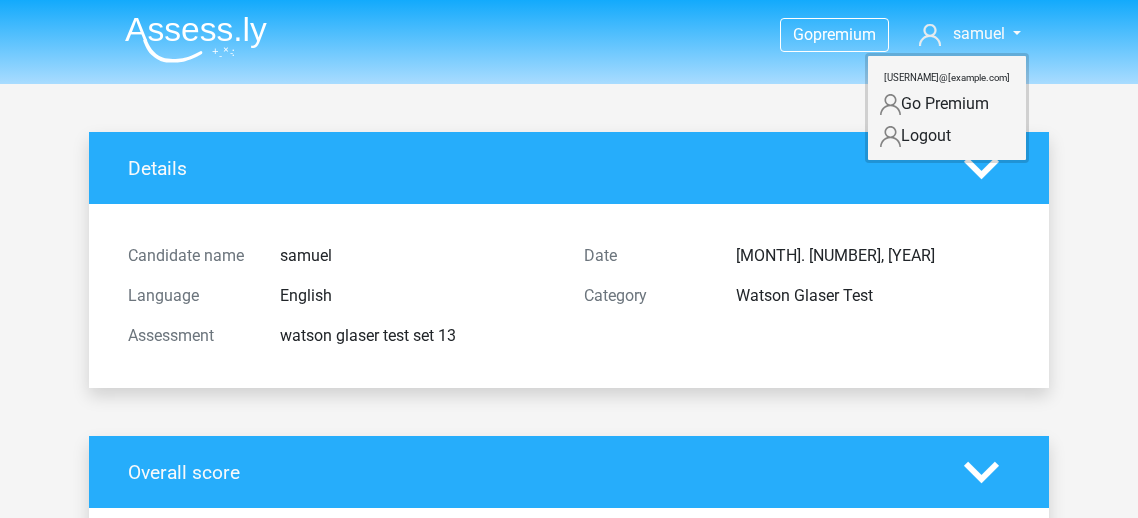 click on "Logout" at bounding box center (947, 136) 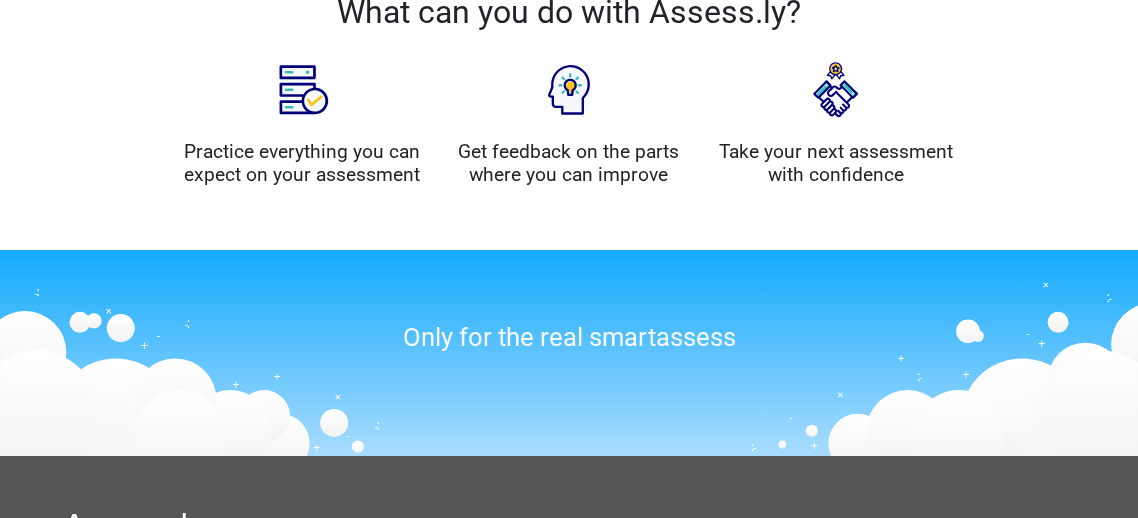 scroll, scrollTop: 0, scrollLeft: 0, axis: both 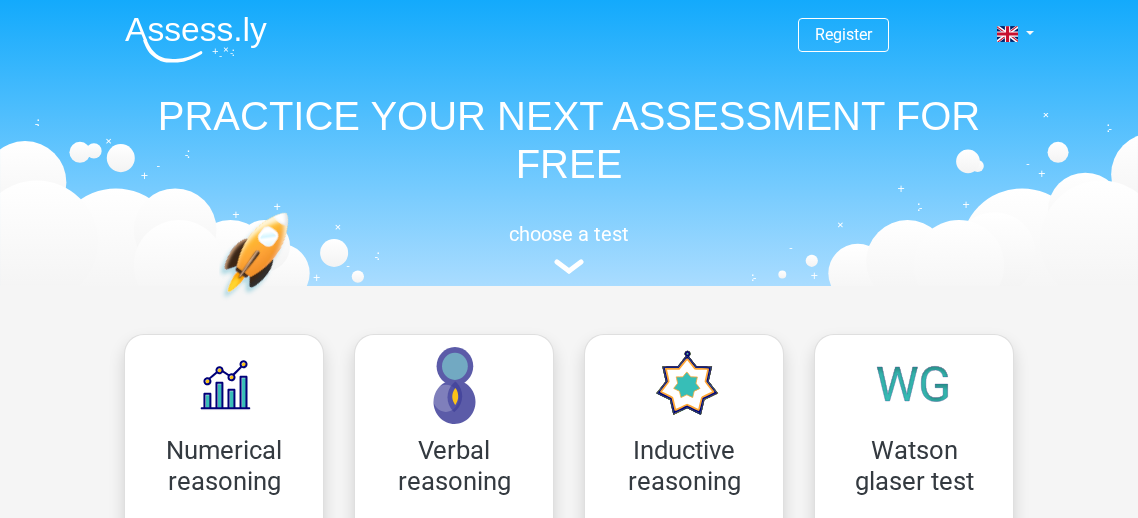 click on "Register
Nederlands
English" at bounding box center [569, 140] 